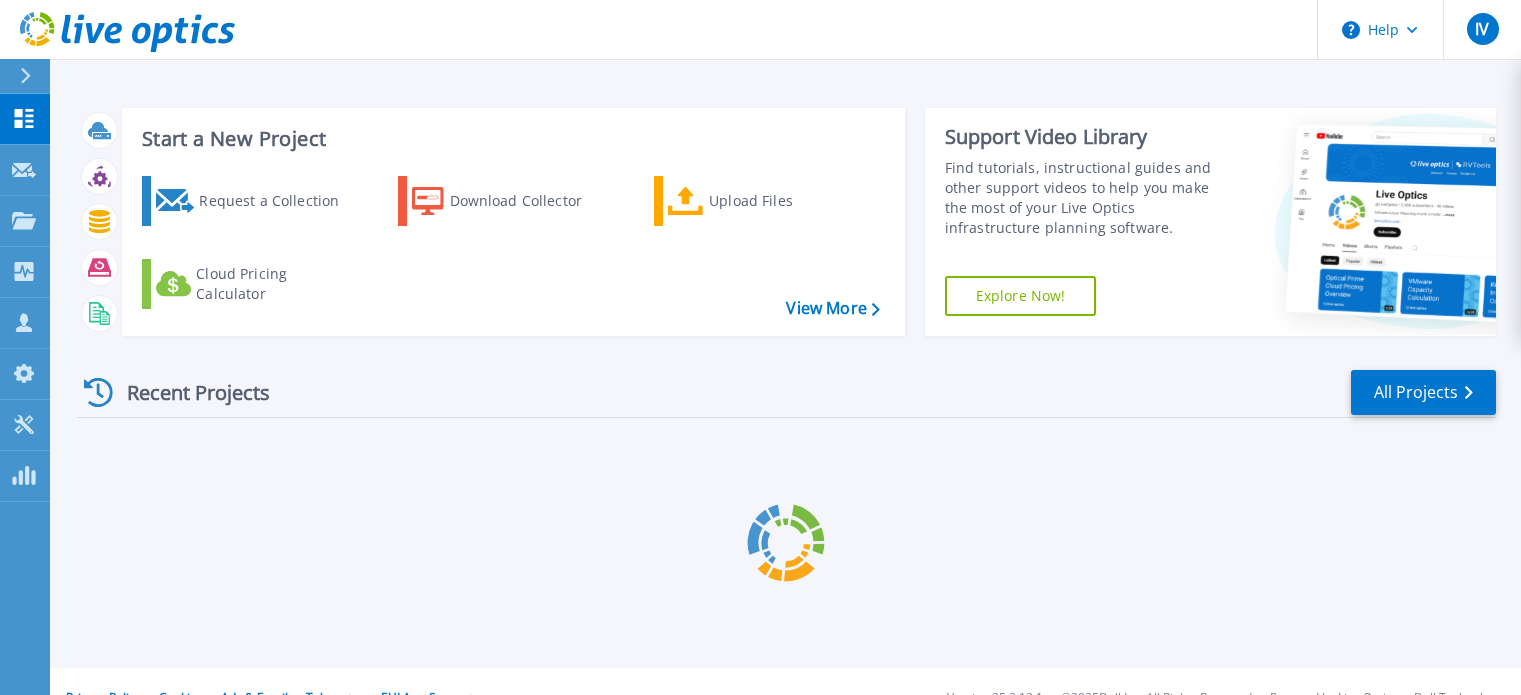 scroll, scrollTop: 0, scrollLeft: 0, axis: both 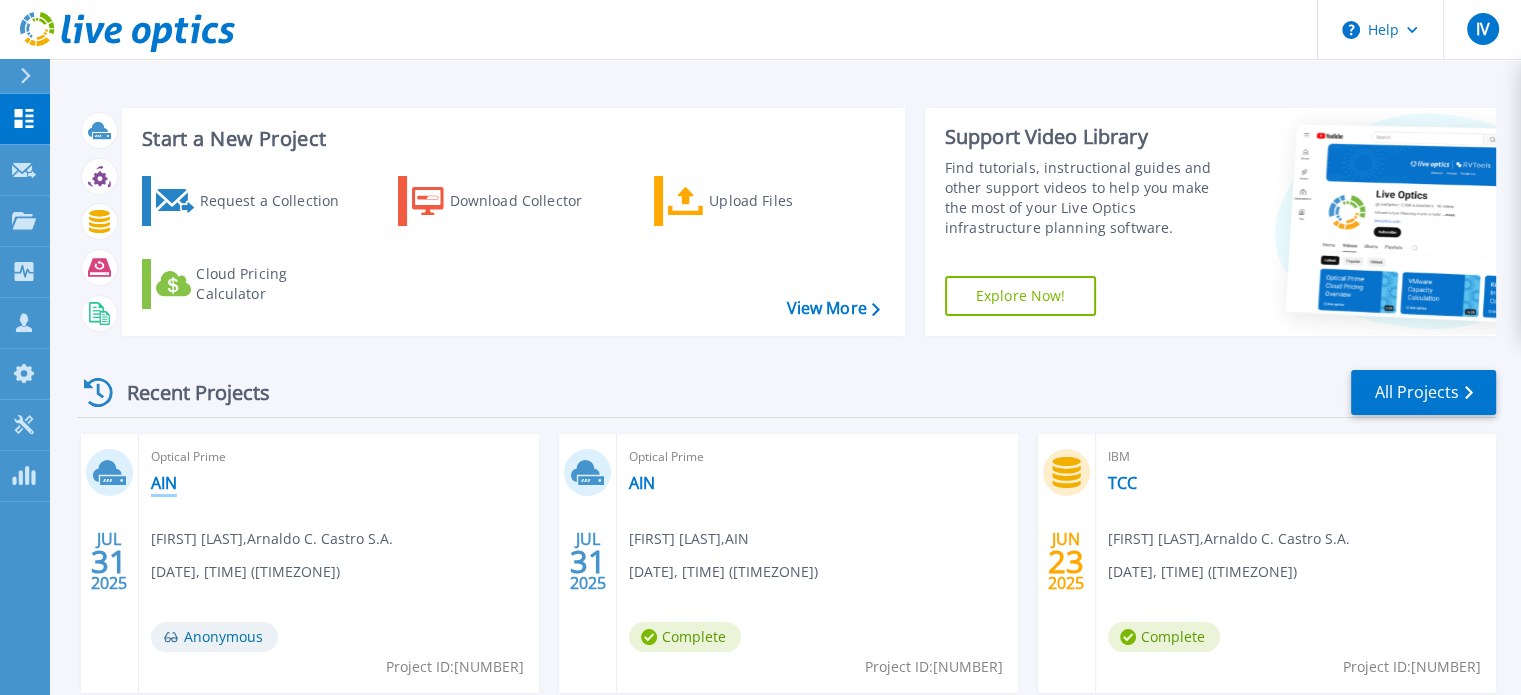 click on "AIN" at bounding box center (164, 483) 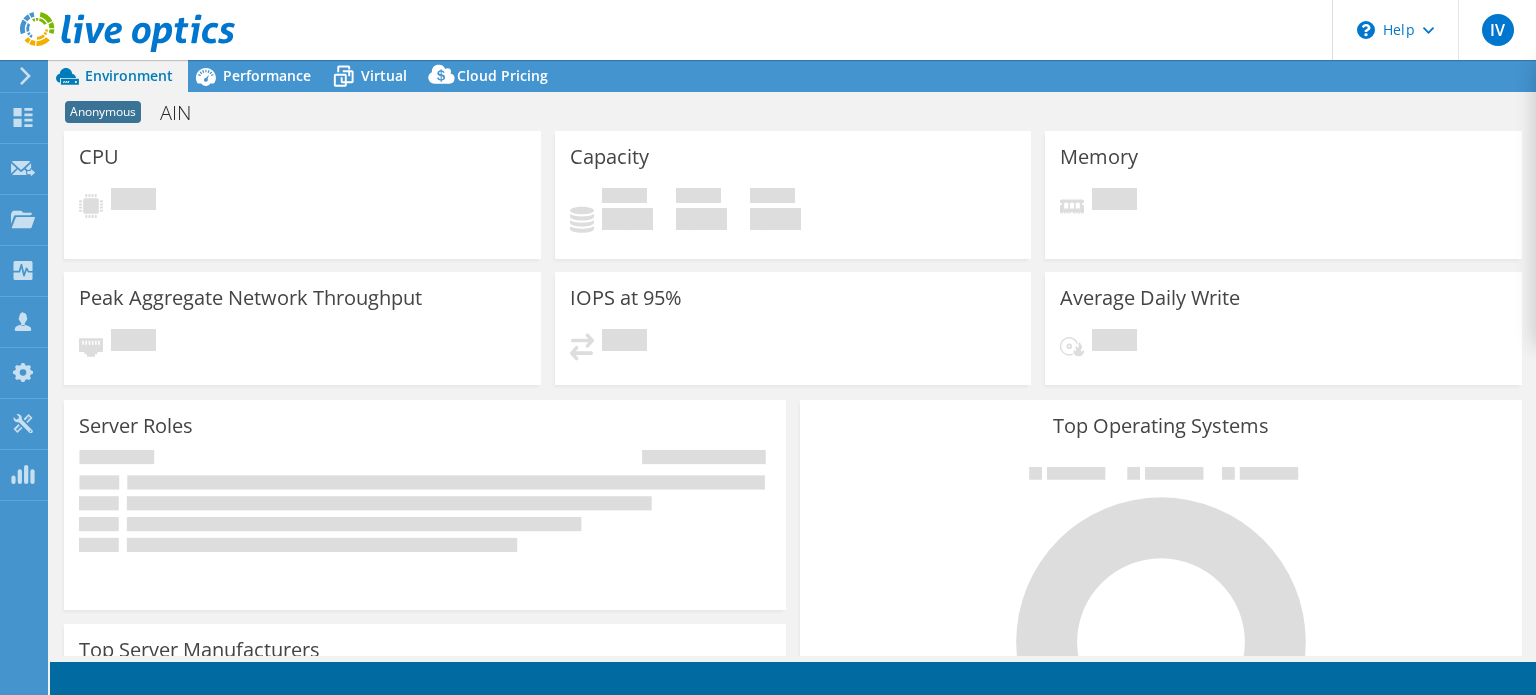 scroll, scrollTop: 0, scrollLeft: 0, axis: both 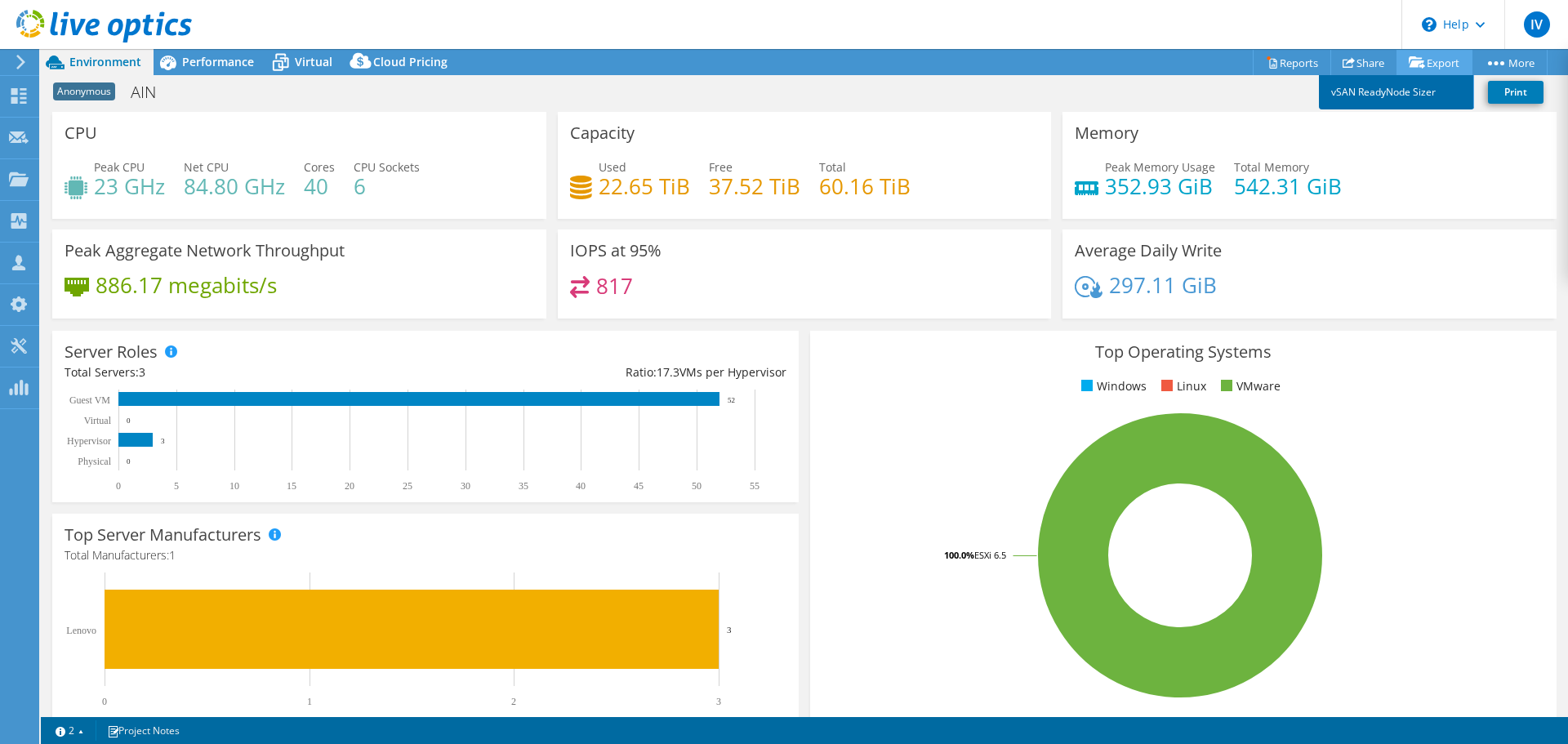click on "vSAN ReadyNode Sizer" at bounding box center [1396, 92] 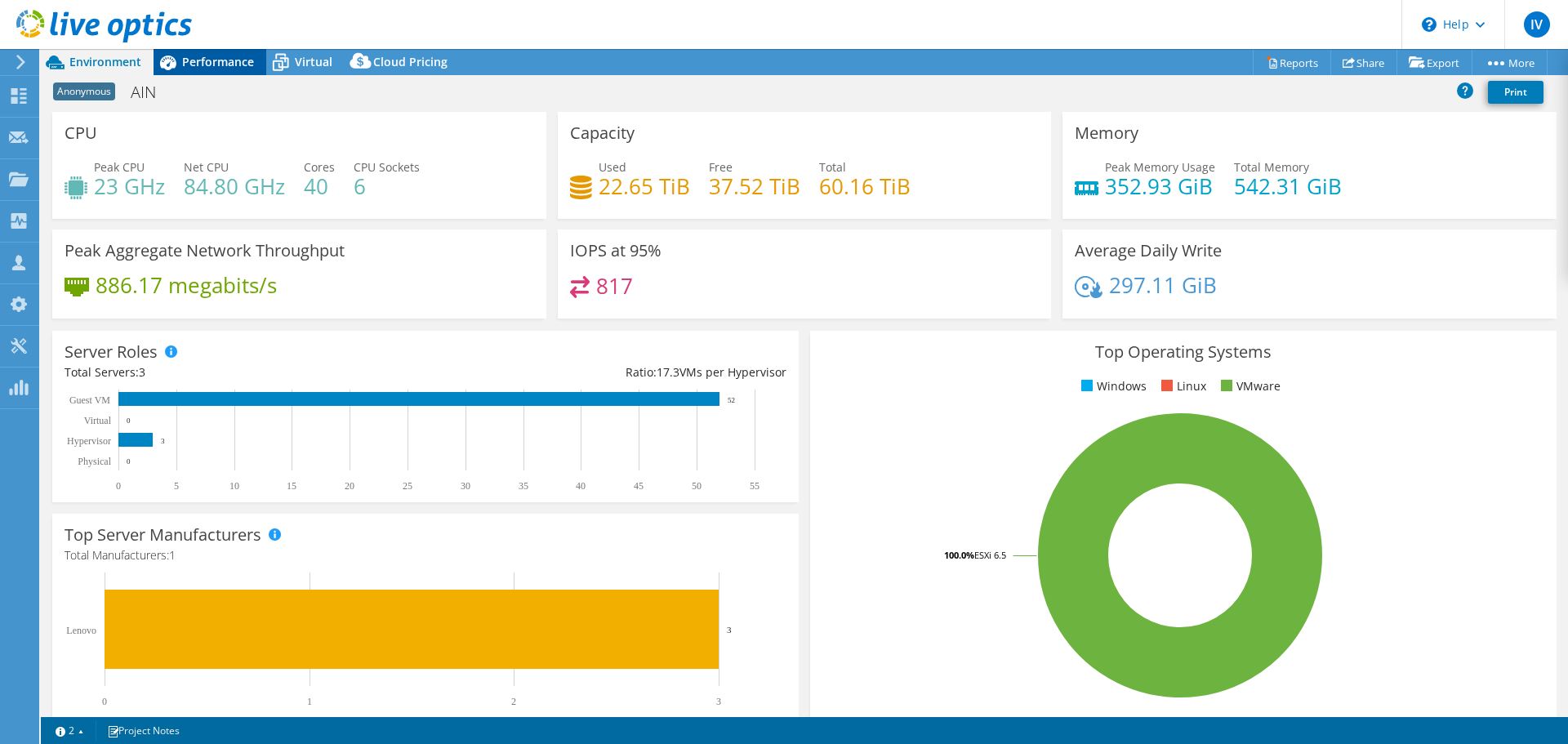 click on "Performance" at bounding box center [218, 61] 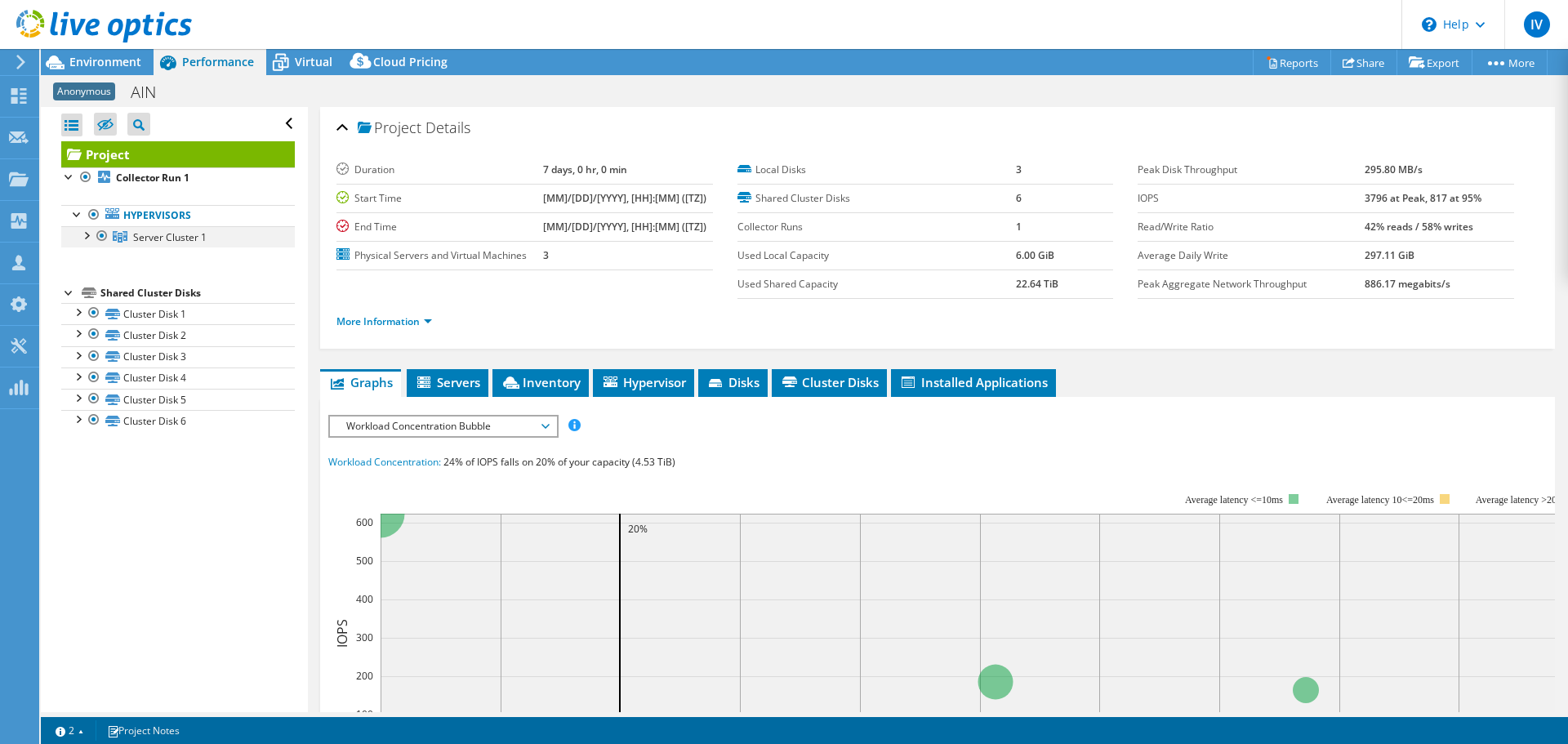 click at bounding box center [86, 234] 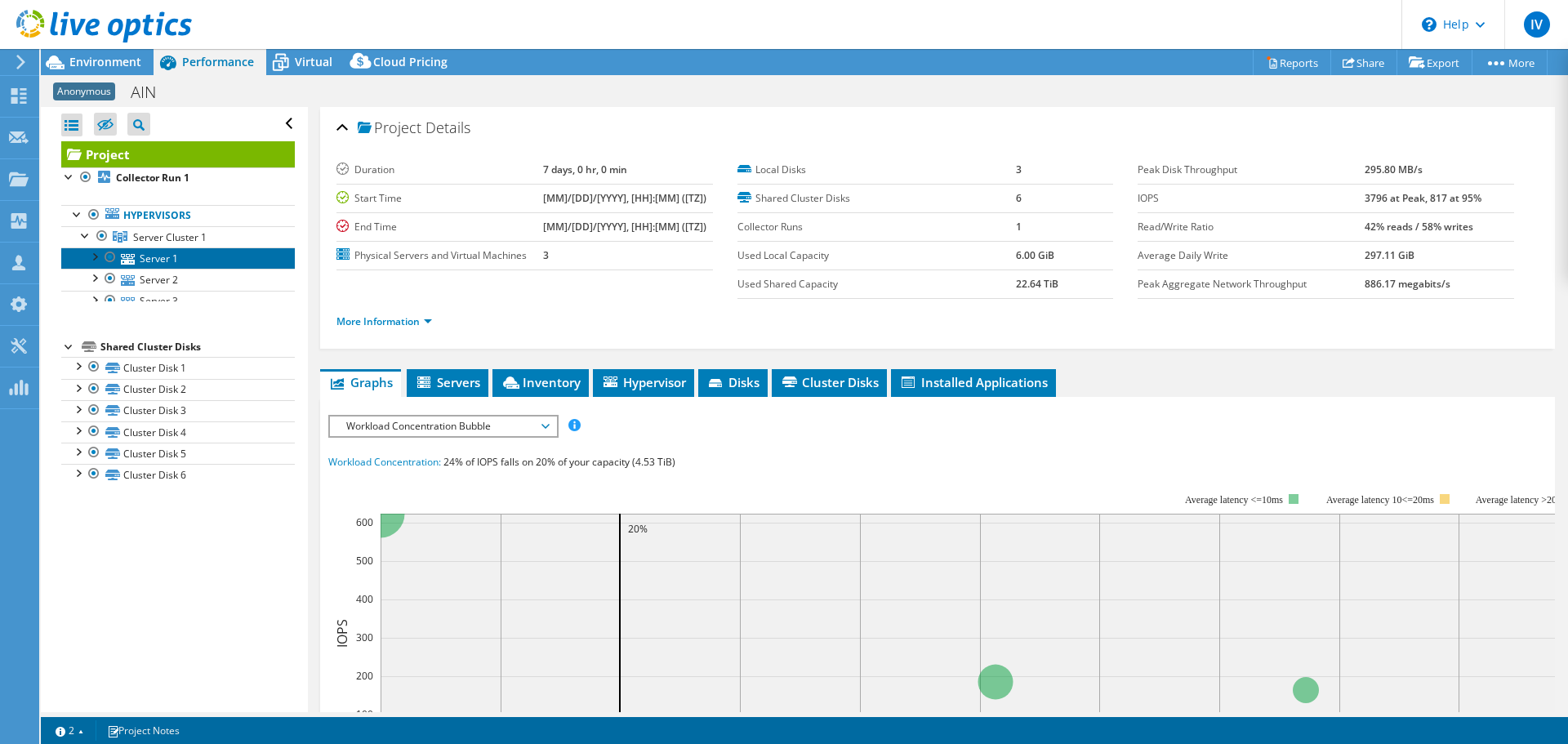click on "Server 1" at bounding box center (178, 258) 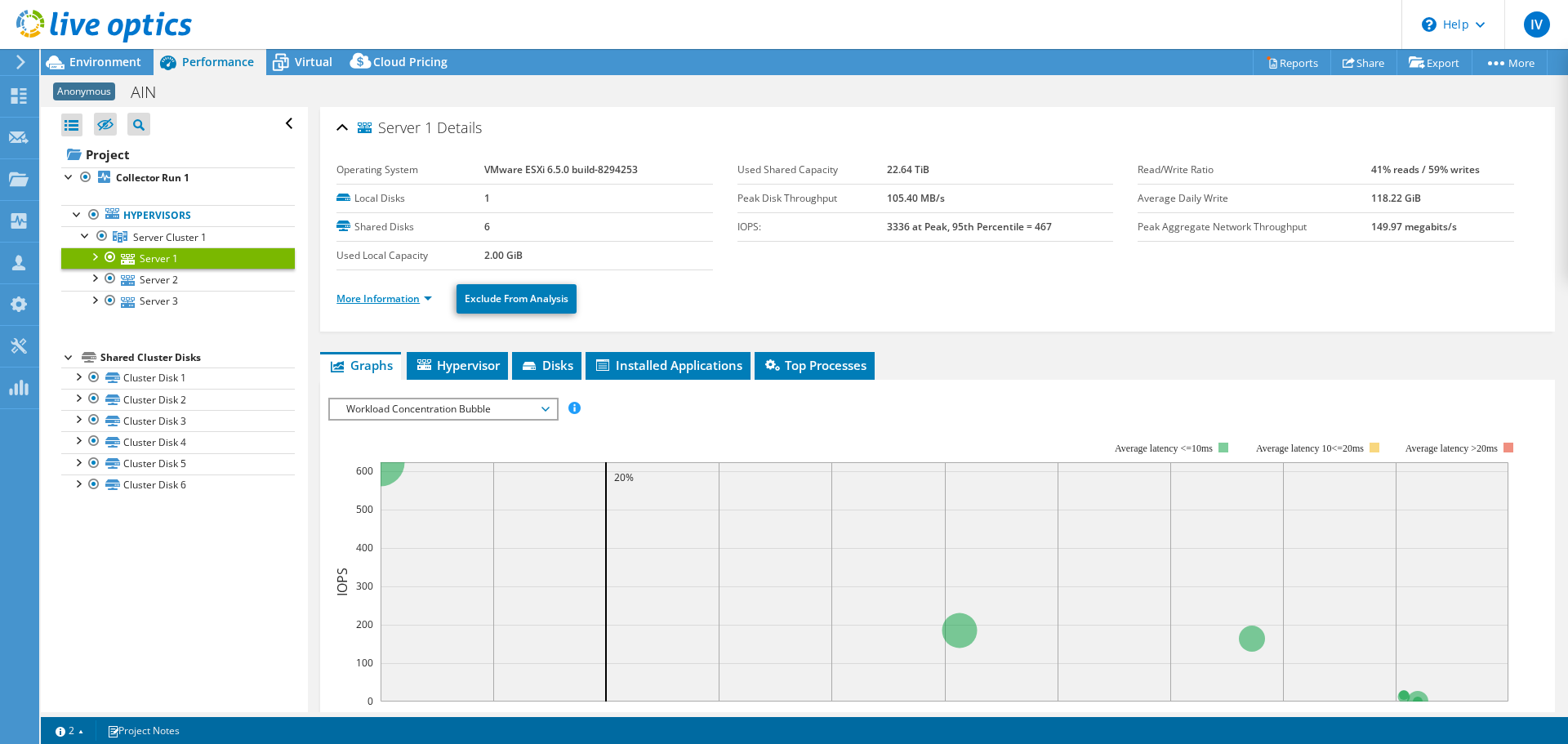 click on "More Information" at bounding box center [384, 298] 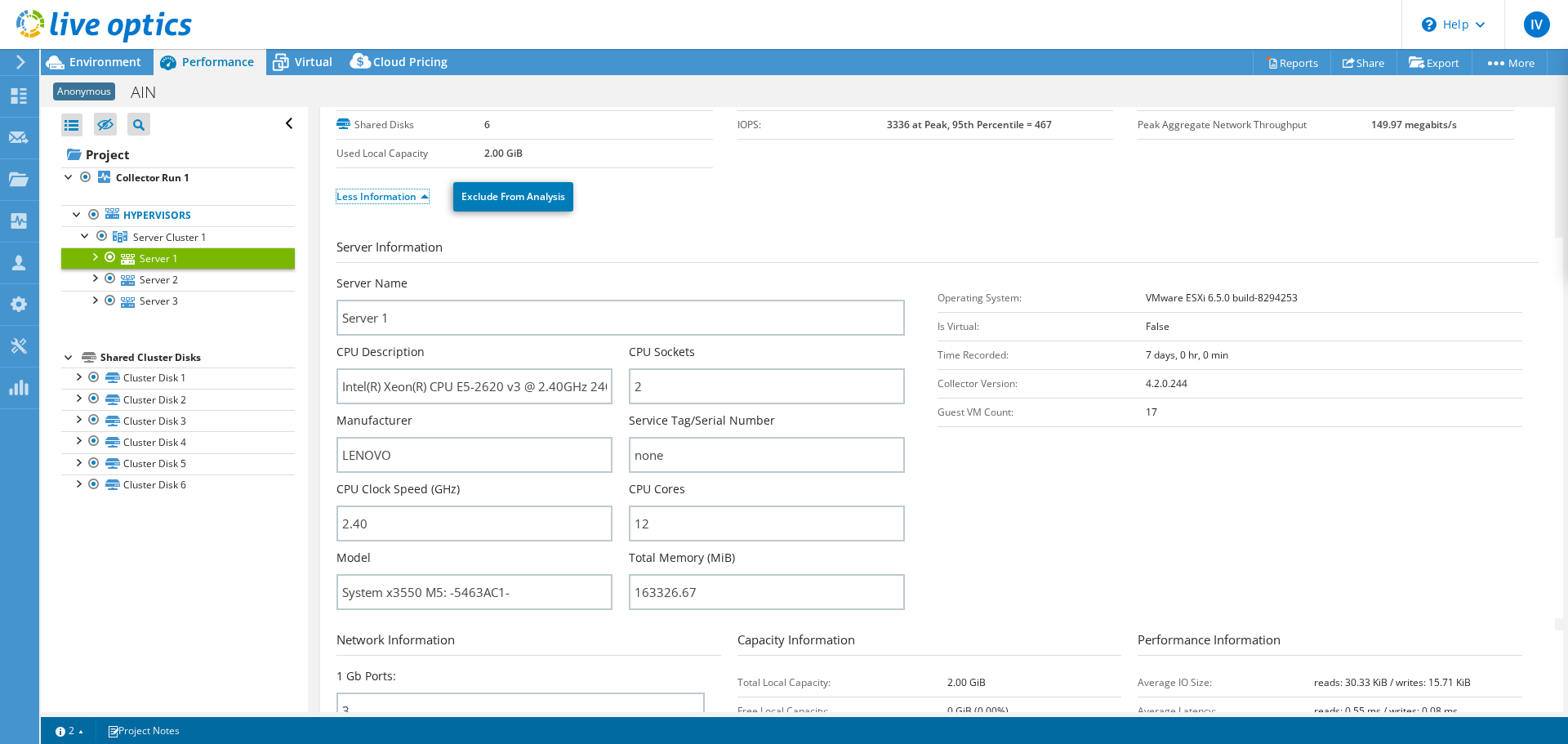 scroll, scrollTop: 163, scrollLeft: 0, axis: vertical 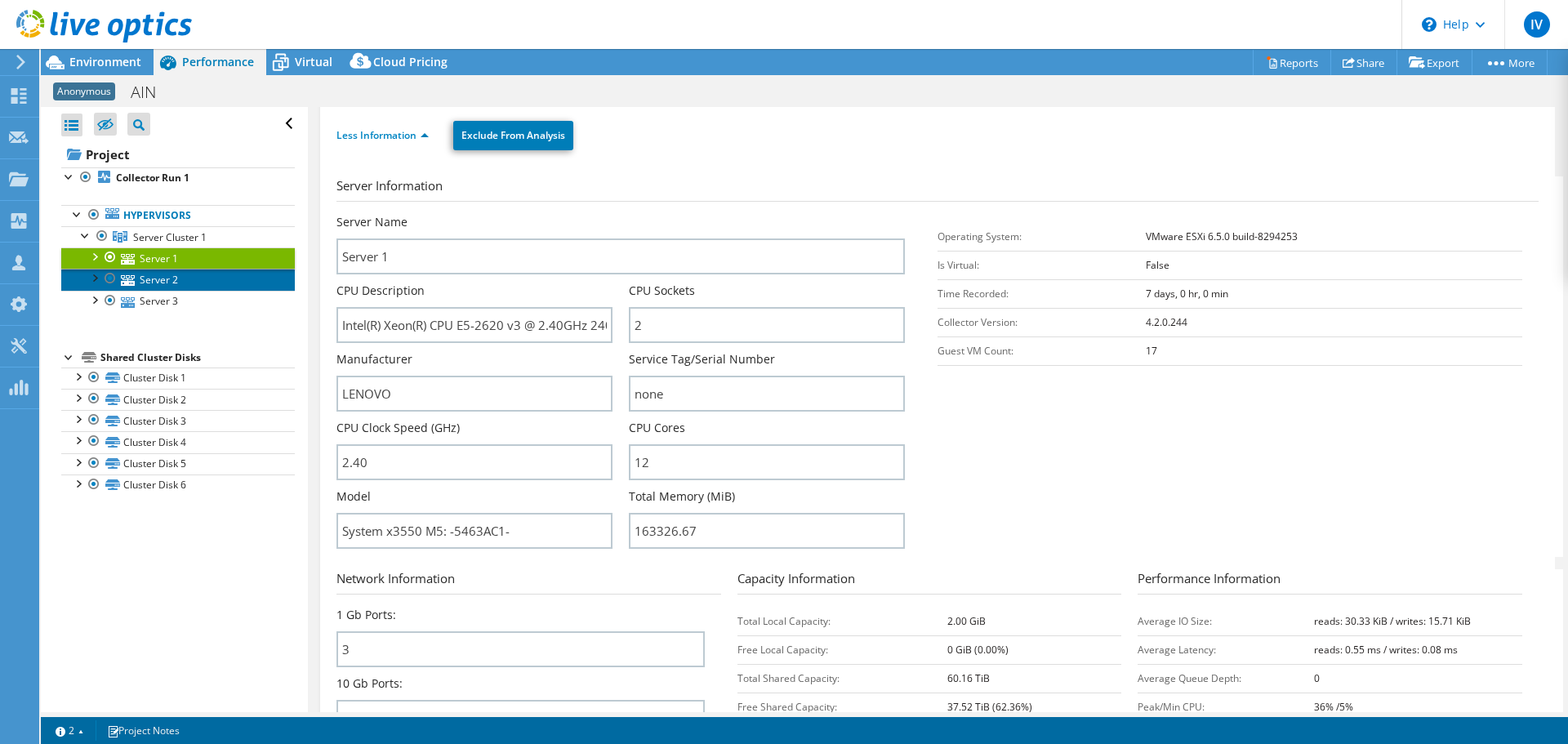 click on "Server 2" at bounding box center (178, 279) 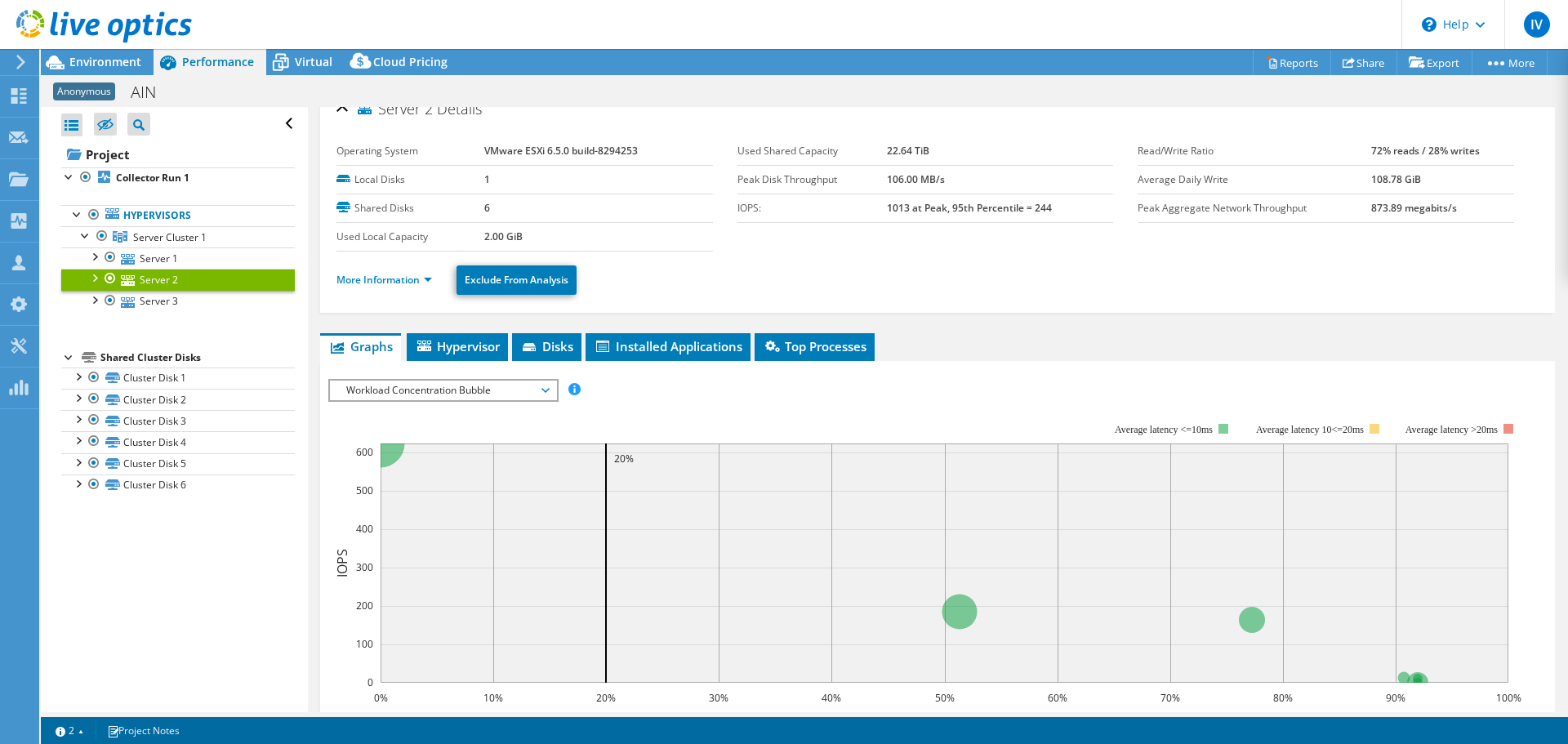 scroll, scrollTop: 0, scrollLeft: 0, axis: both 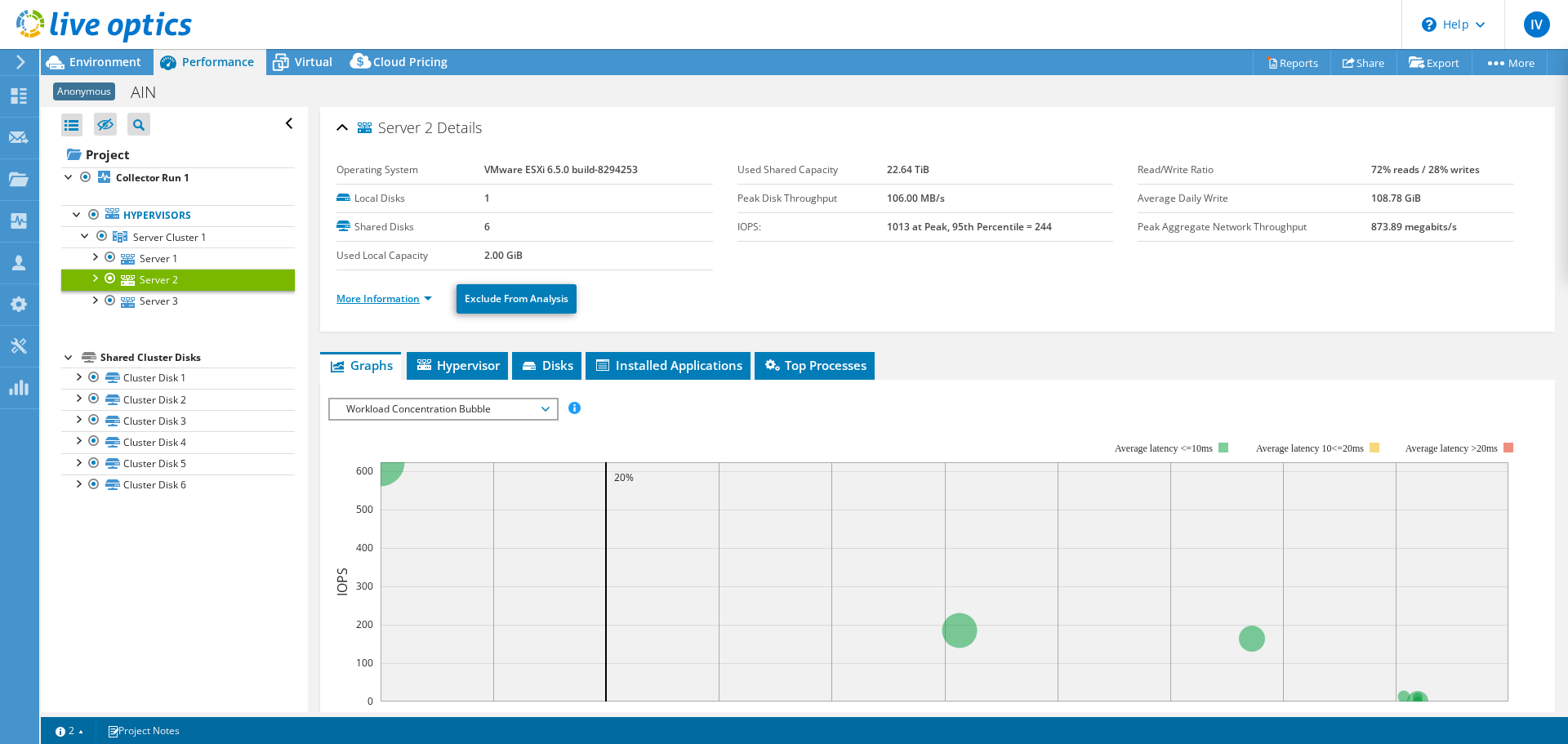 click on "More Information" at bounding box center [384, 298] 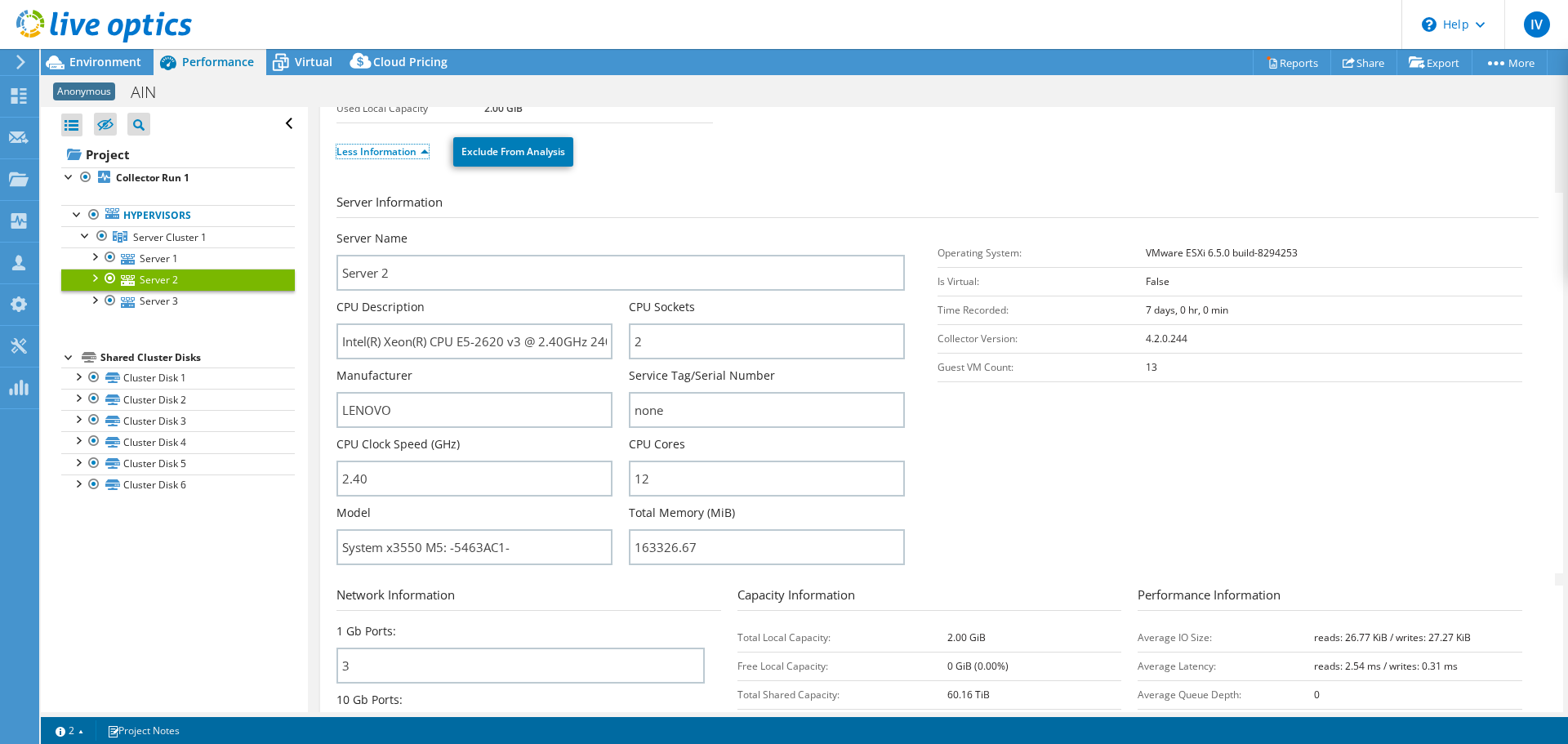 scroll, scrollTop: 163, scrollLeft: 0, axis: vertical 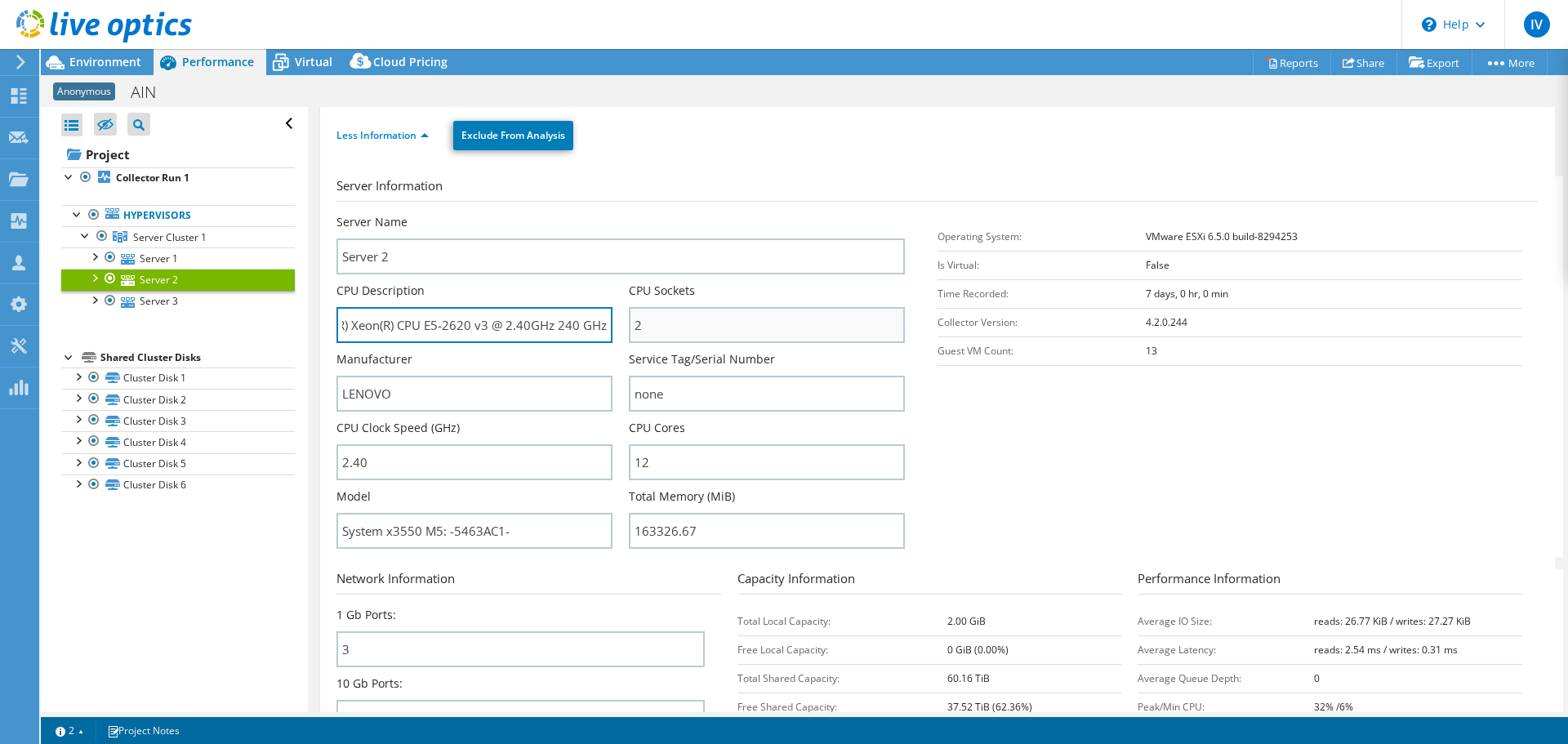 drag, startPoint x: 452, startPoint y: 329, endPoint x: 652, endPoint y: 327, distance: 200.01 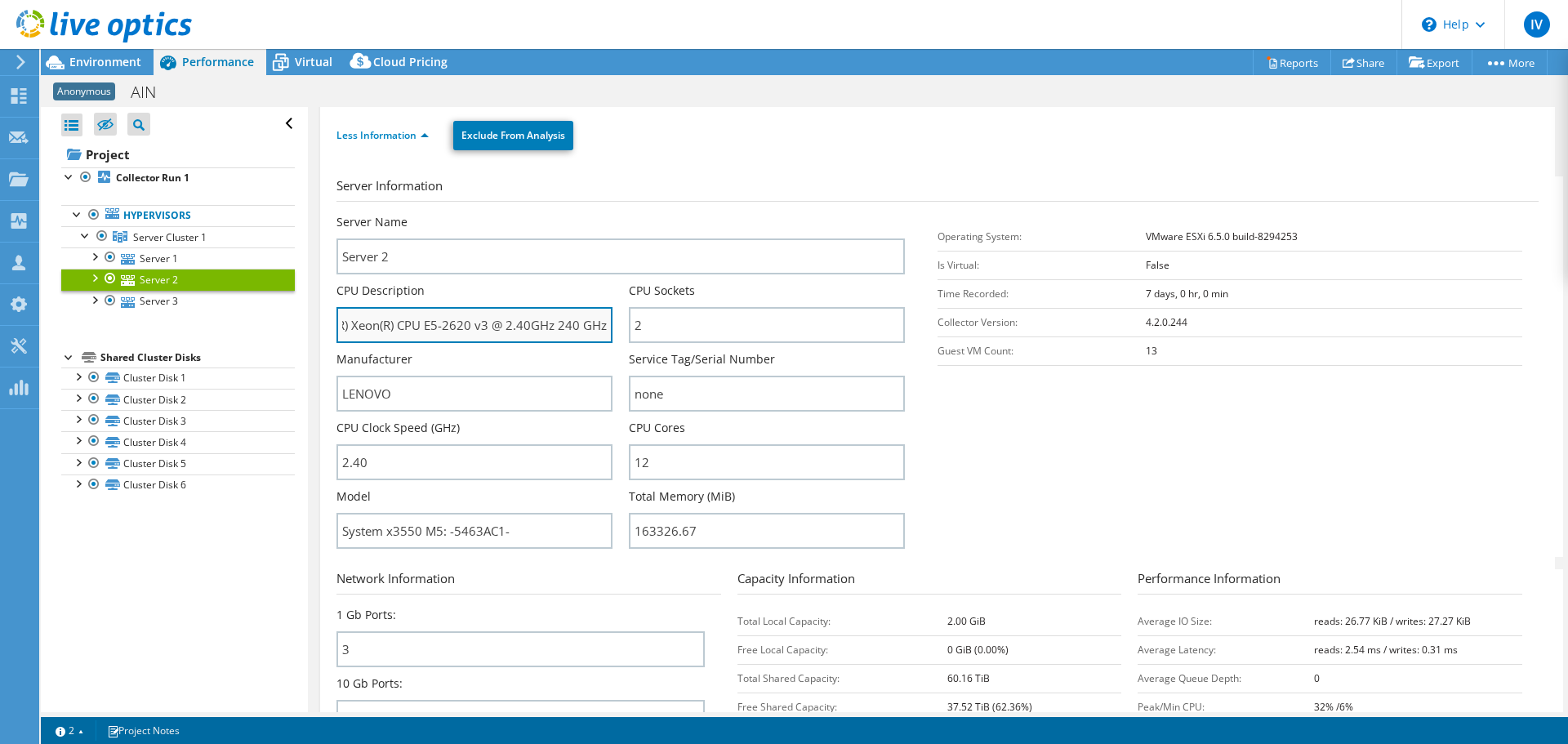 scroll, scrollTop: 0, scrollLeft: 0, axis: both 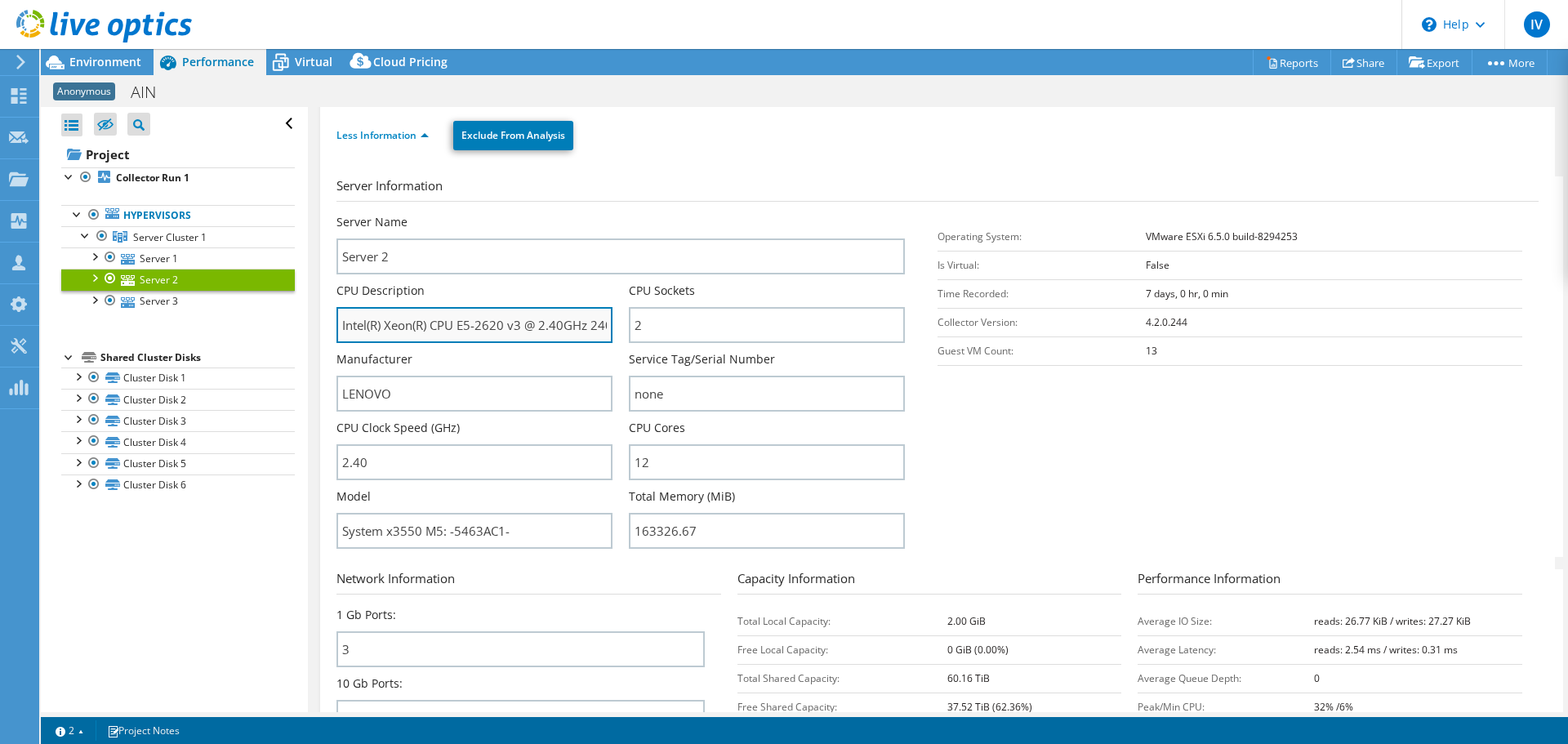 click on "Intel(R) Xeon(R) CPU E5-2620 v3 @ 2.40GHz 240 GHz" at bounding box center [474, 325] 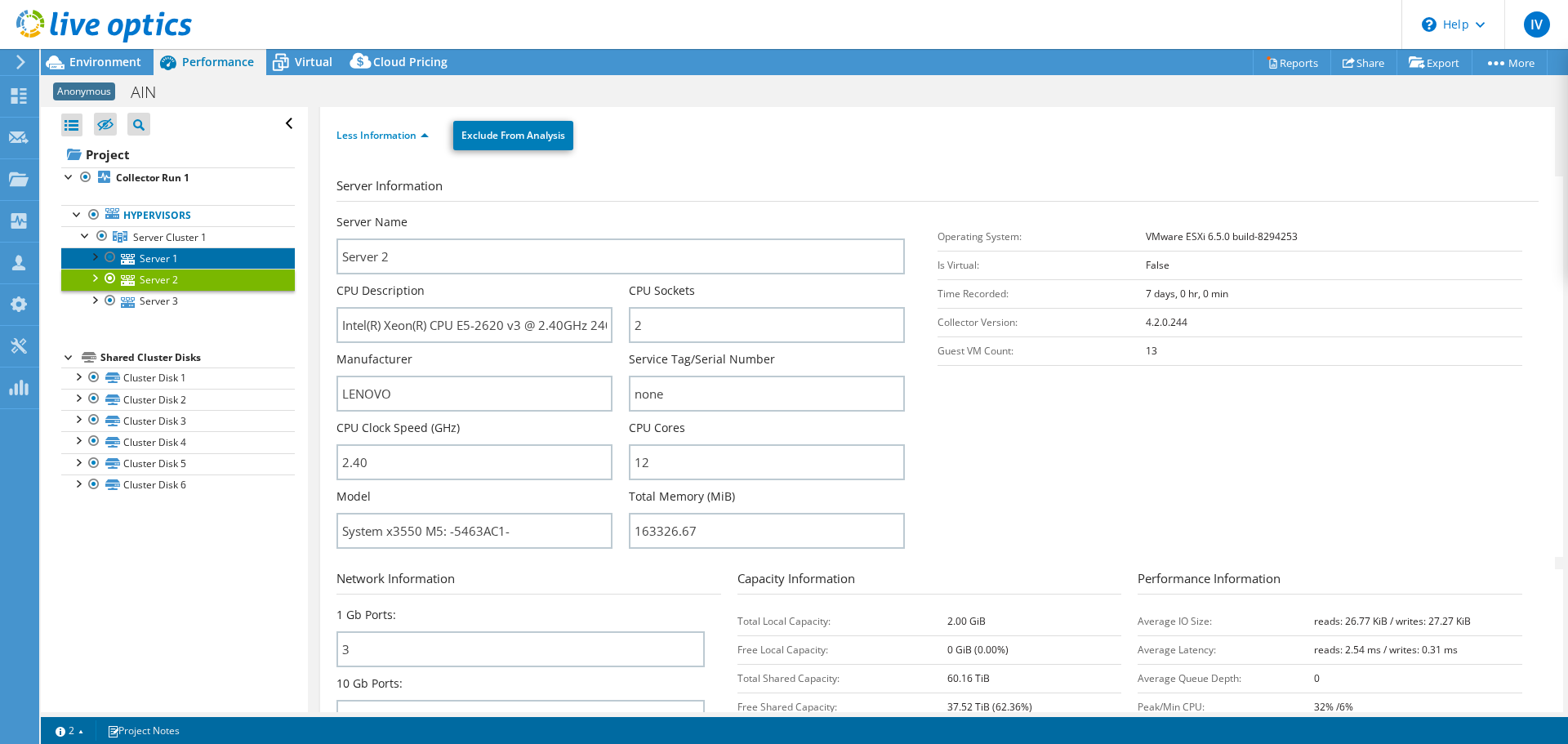 click on "Server 1" at bounding box center [178, 258] 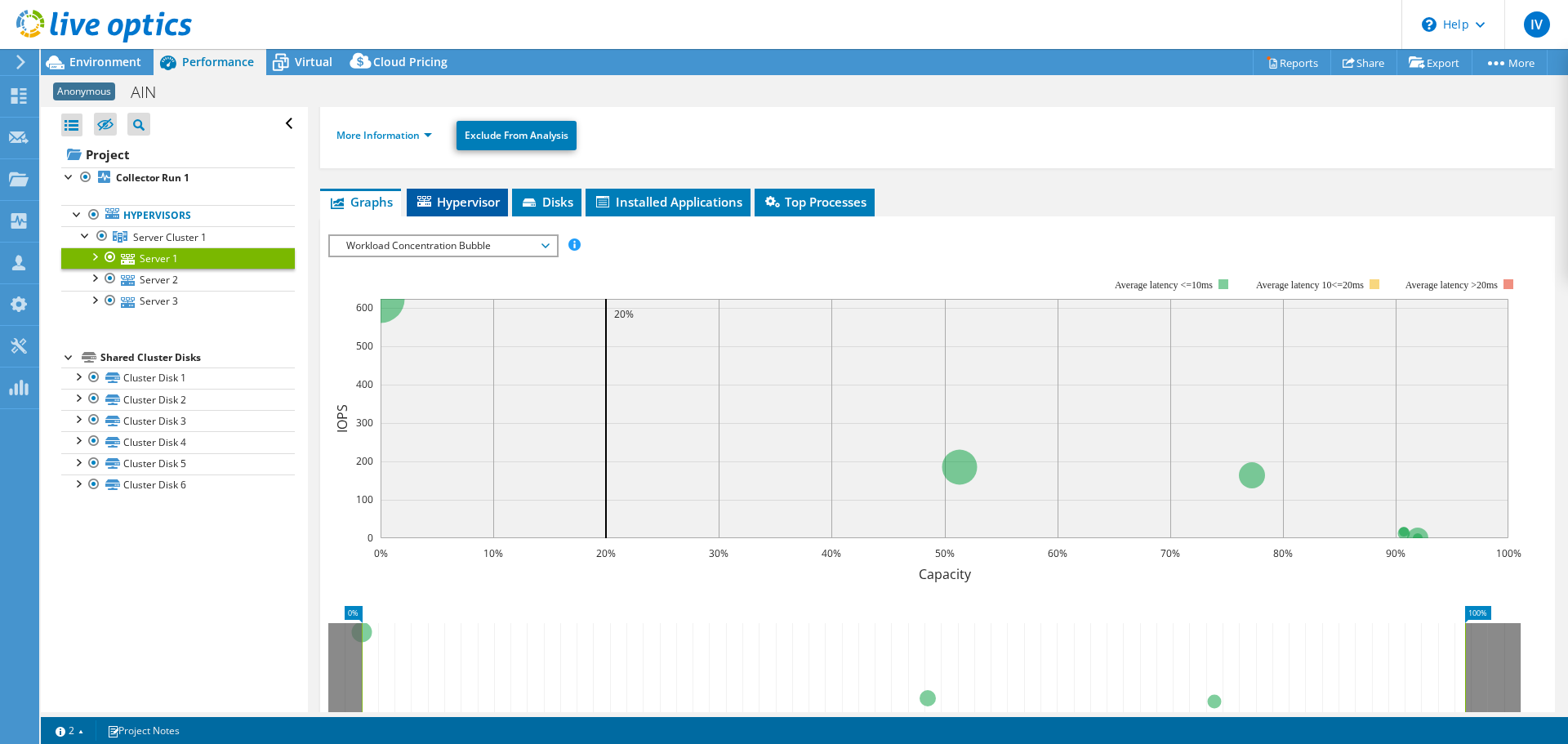 click on "Hypervisor" at bounding box center (457, 202) 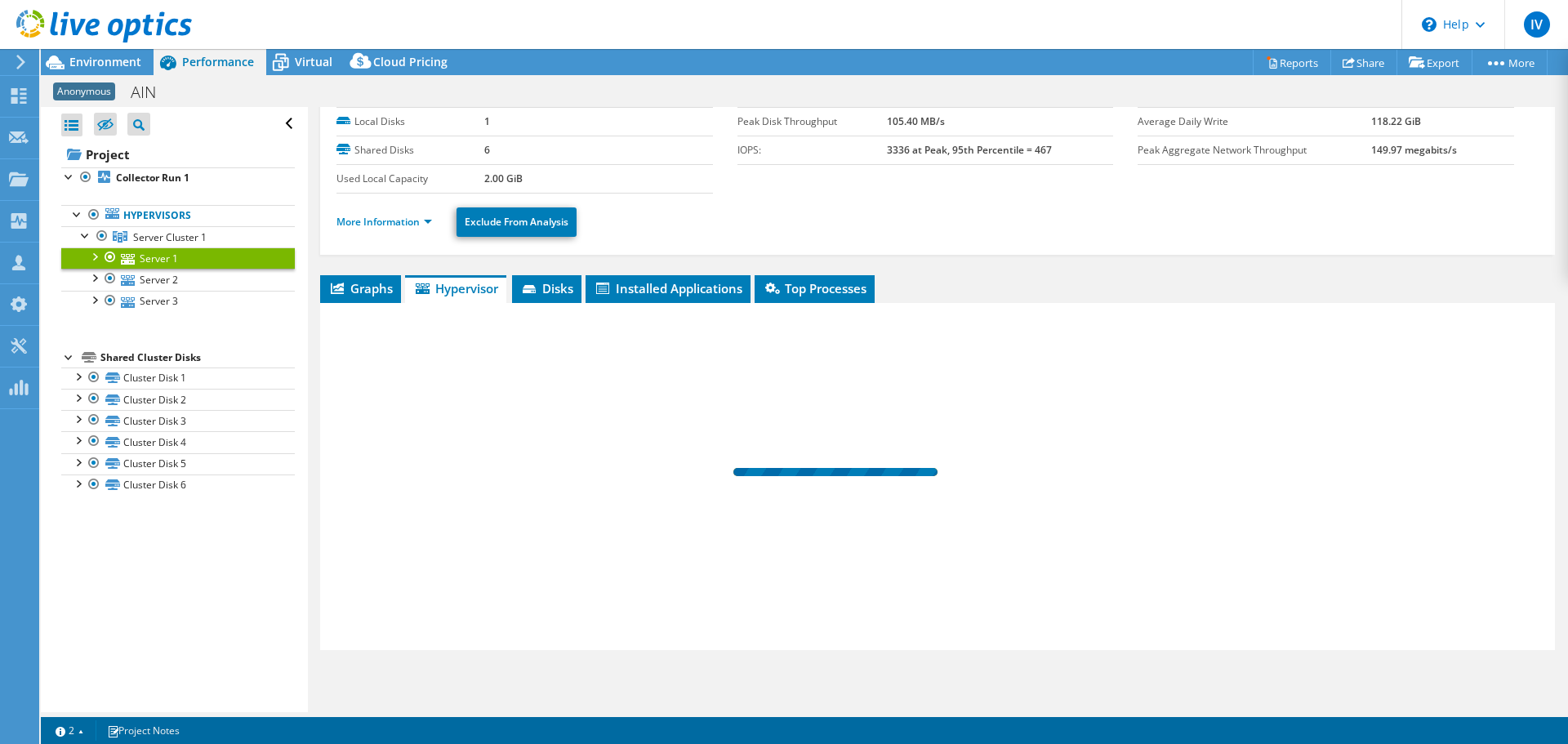 scroll, scrollTop: 77, scrollLeft: 0, axis: vertical 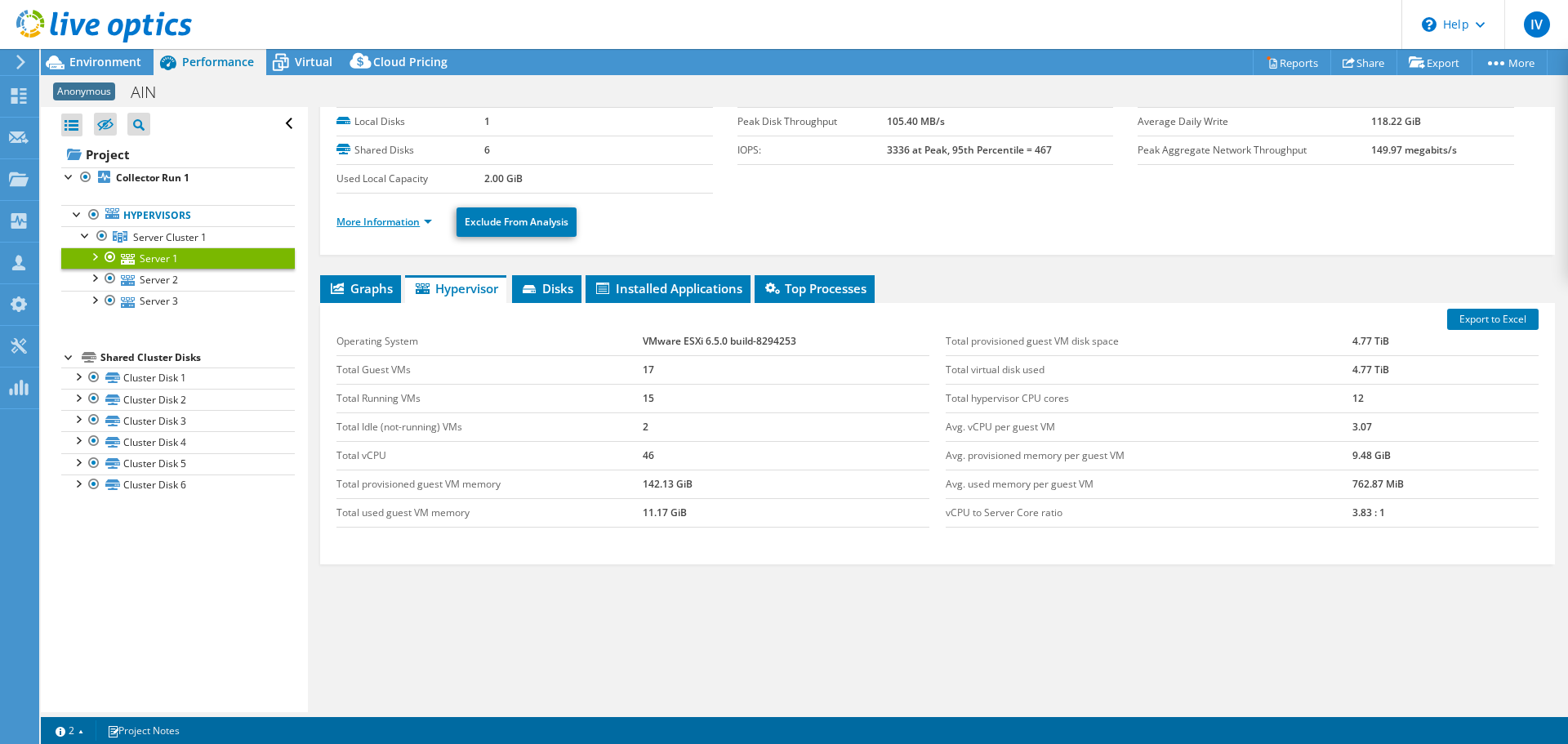 click on "More Information" at bounding box center (384, 221) 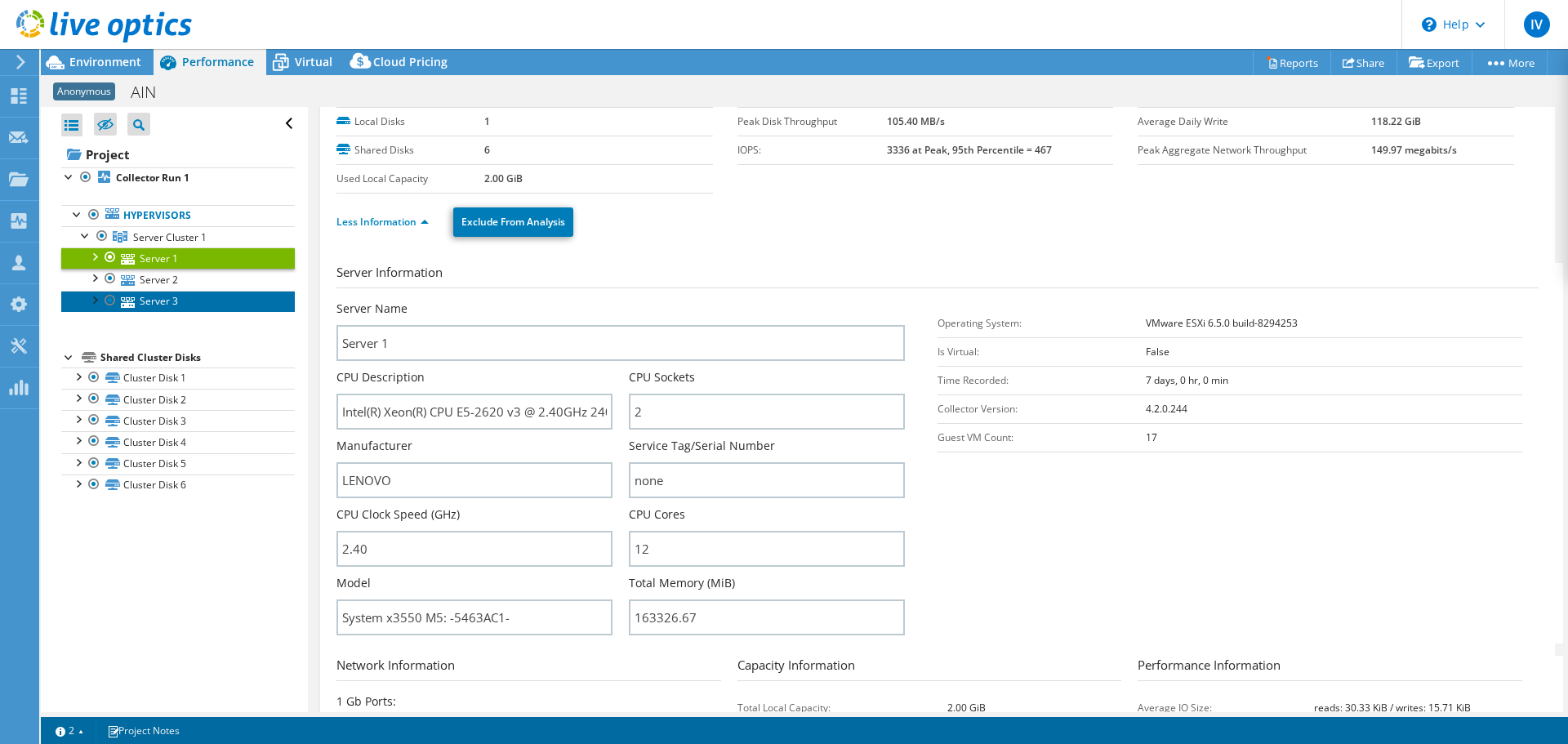 click on "Server 3" at bounding box center (178, 301) 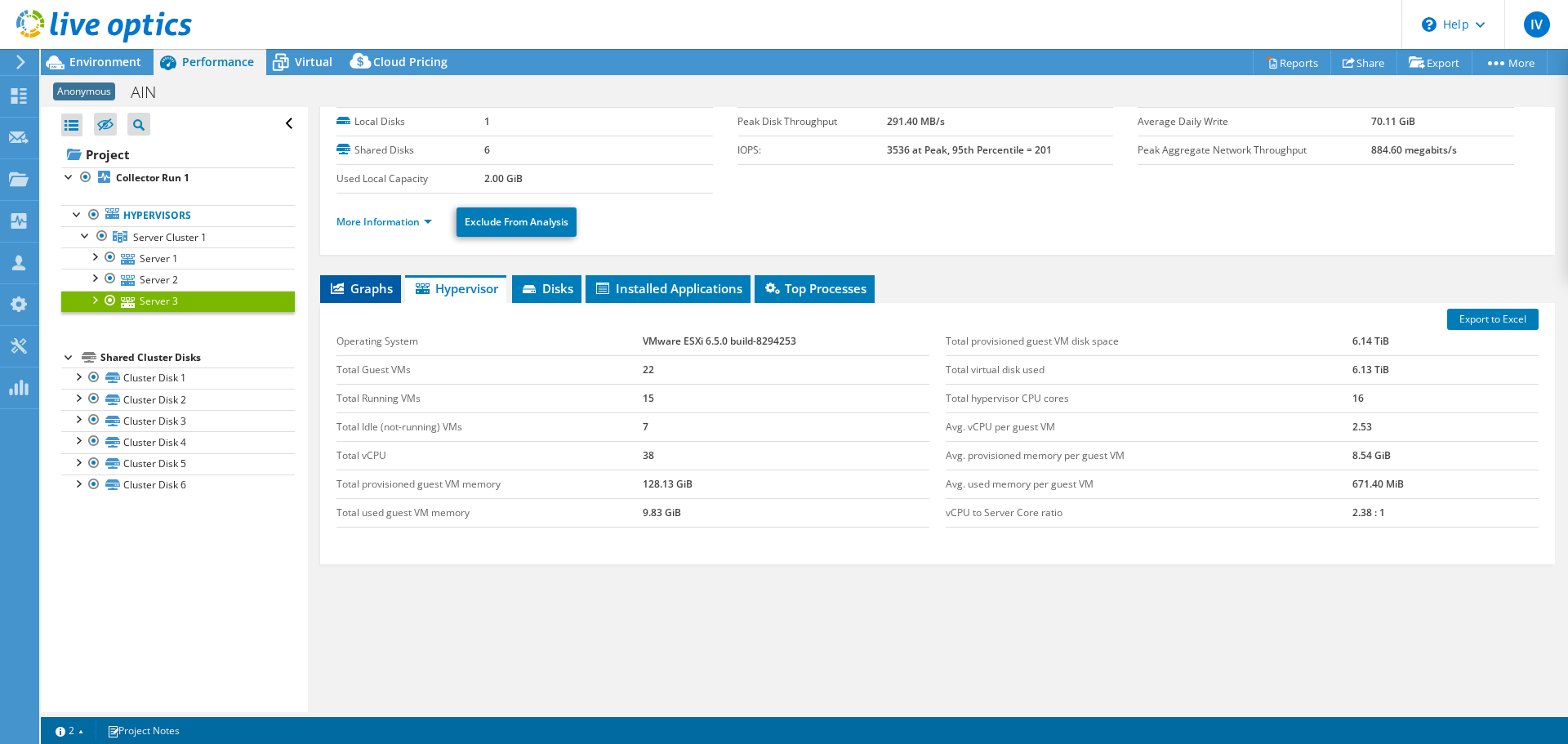 click on "Graphs" at bounding box center (360, 288) 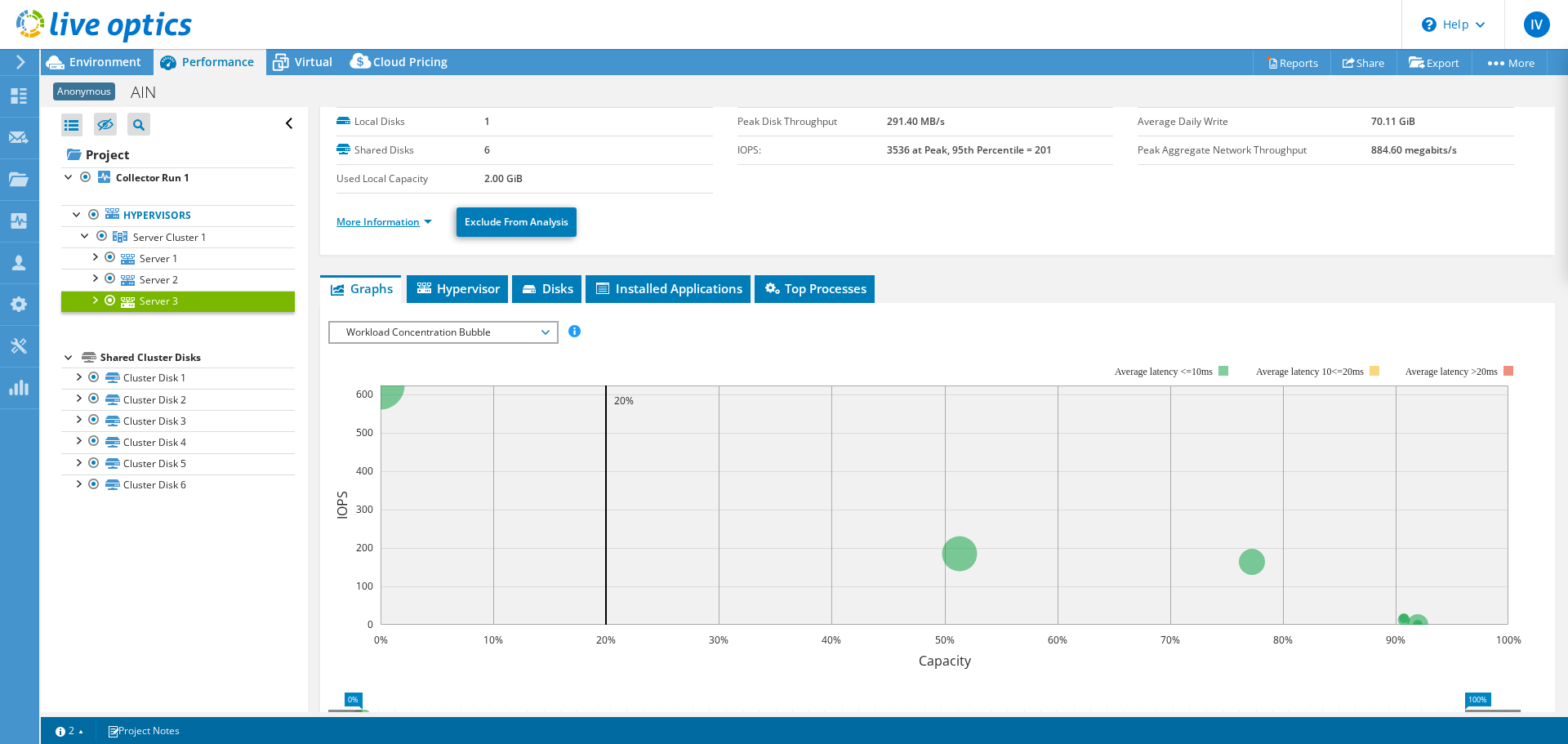 click on "More Information" at bounding box center [384, 221] 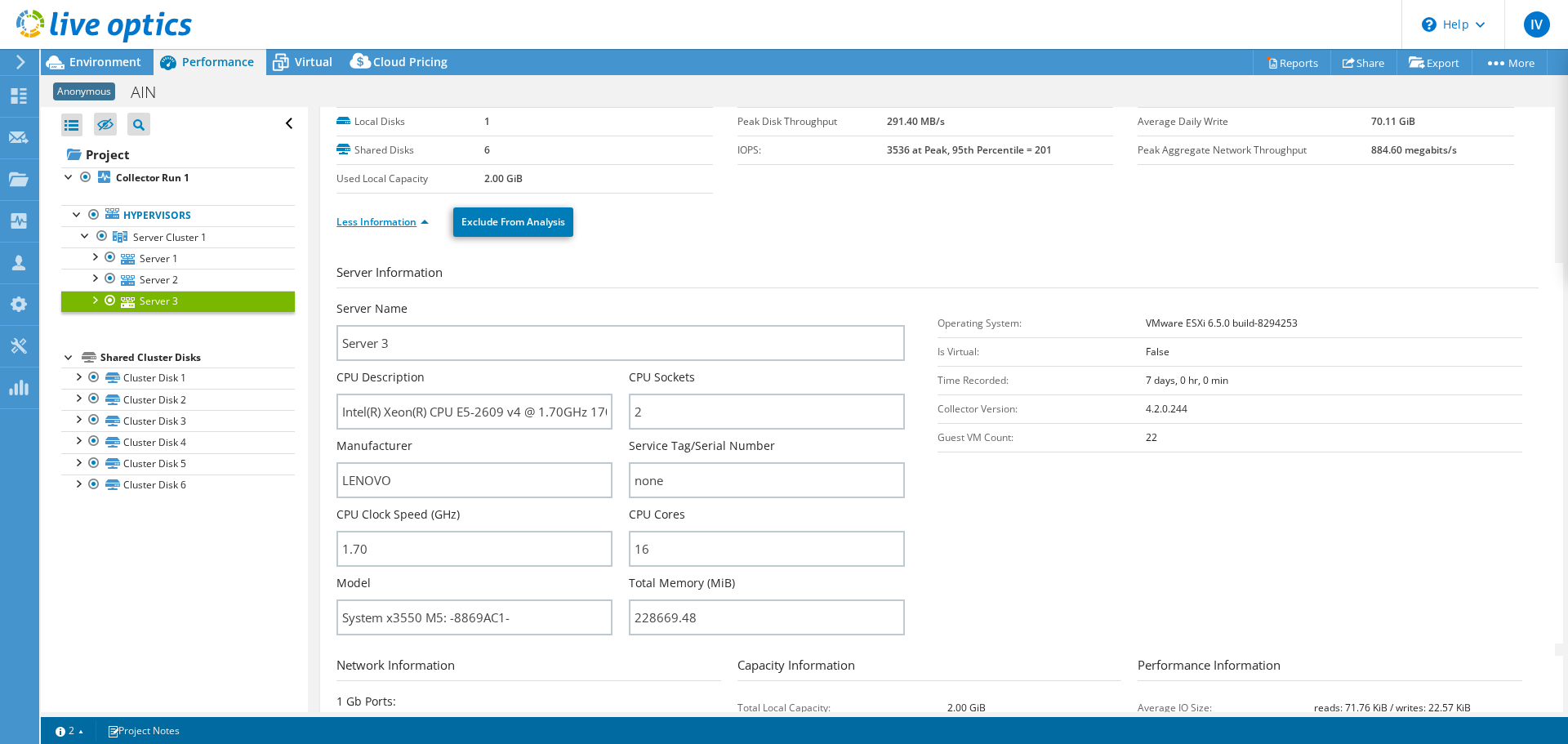 click on "Less Information" at bounding box center [382, 221] 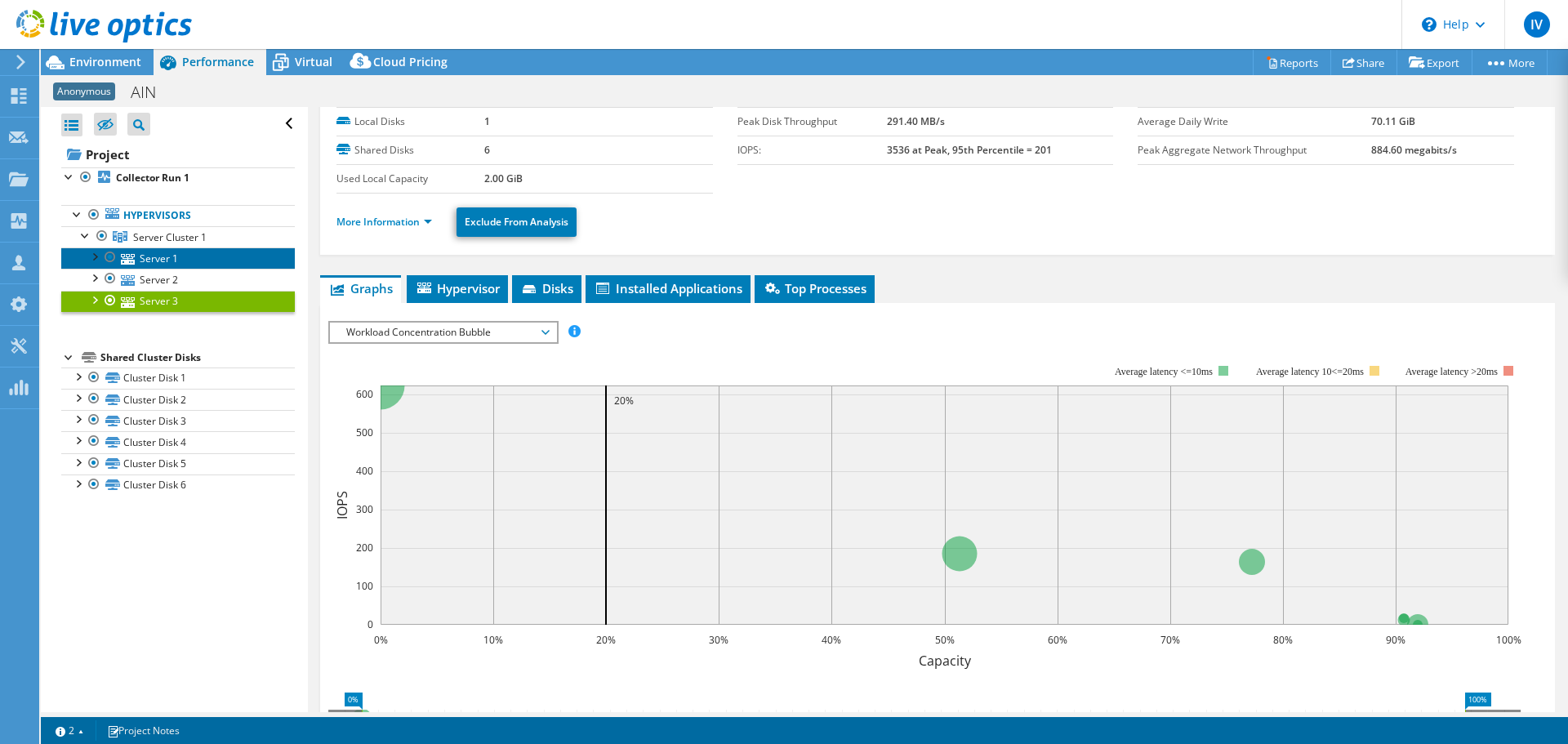 click on "Server 1" at bounding box center [178, 258] 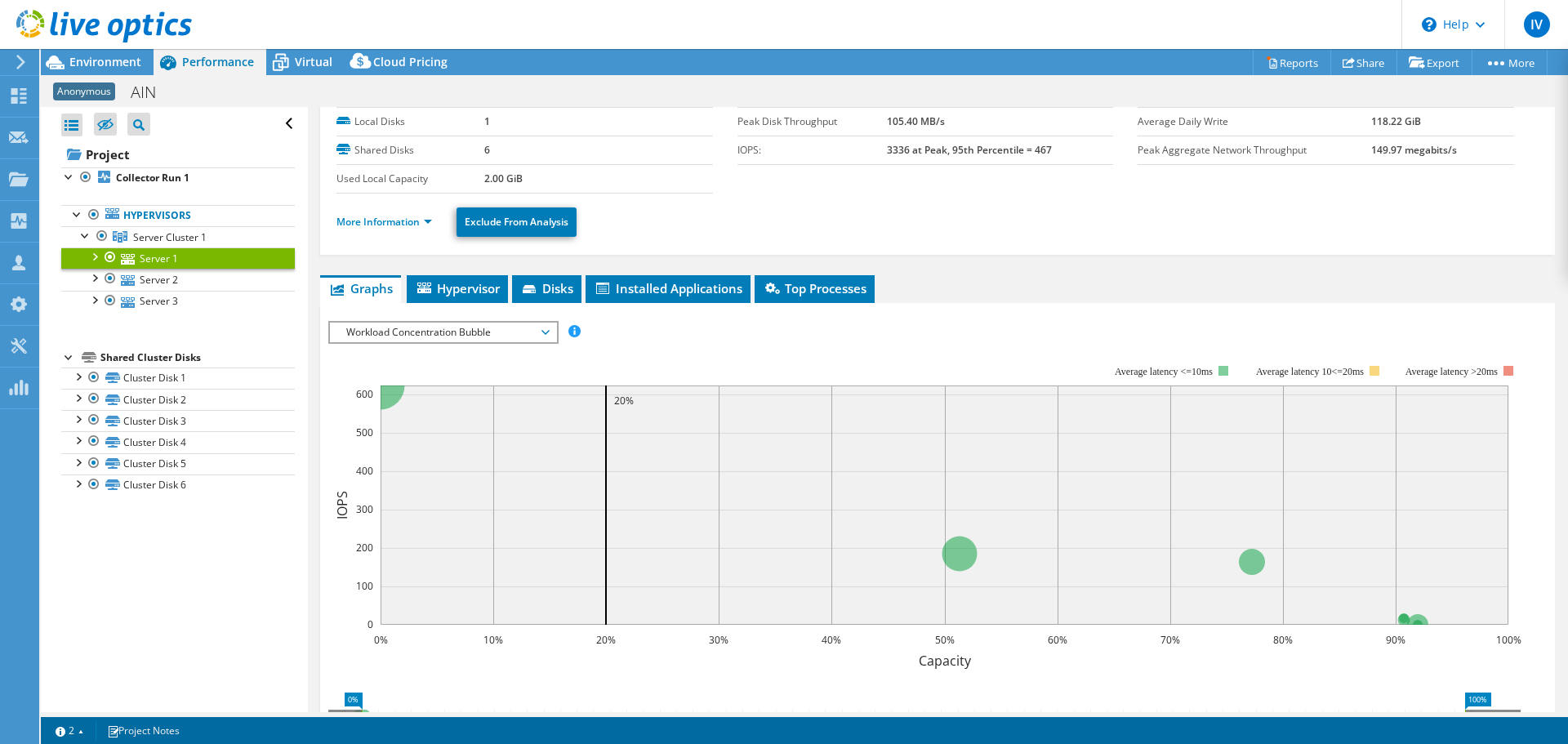click on "Workload Concentration Bubble" at bounding box center [443, 332] 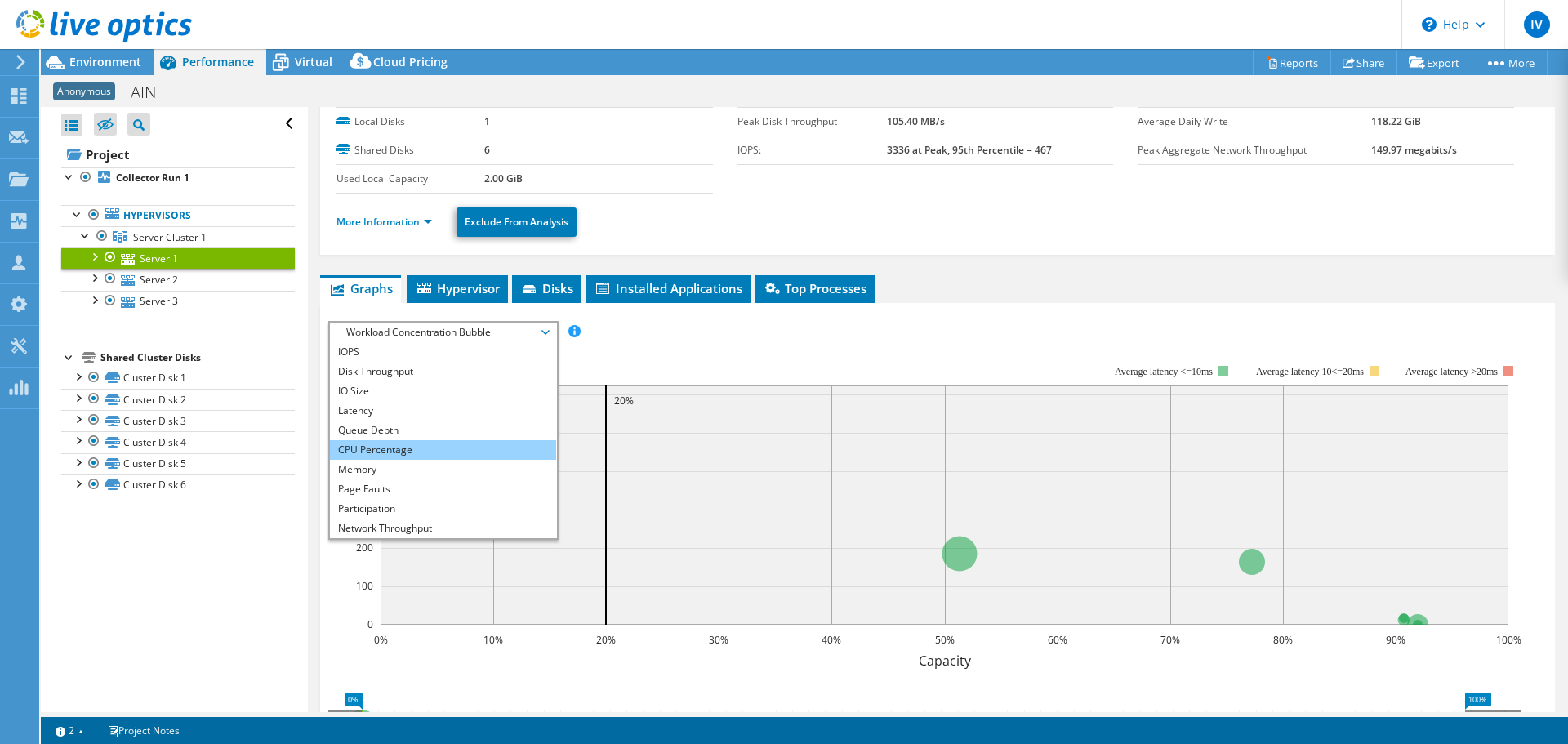 click on "CPU Percentage" at bounding box center (443, 450) 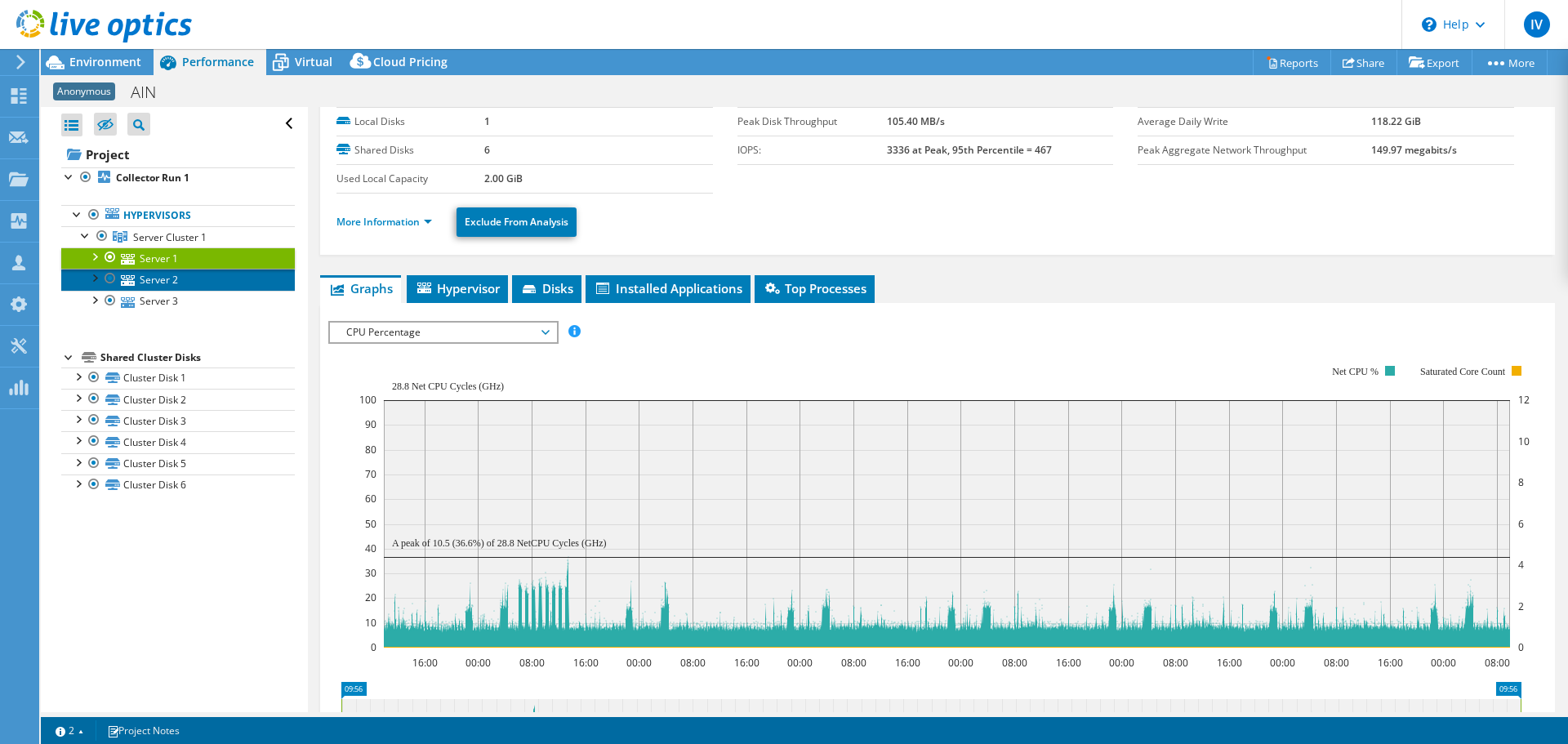 click on "Server 2" at bounding box center (178, 279) 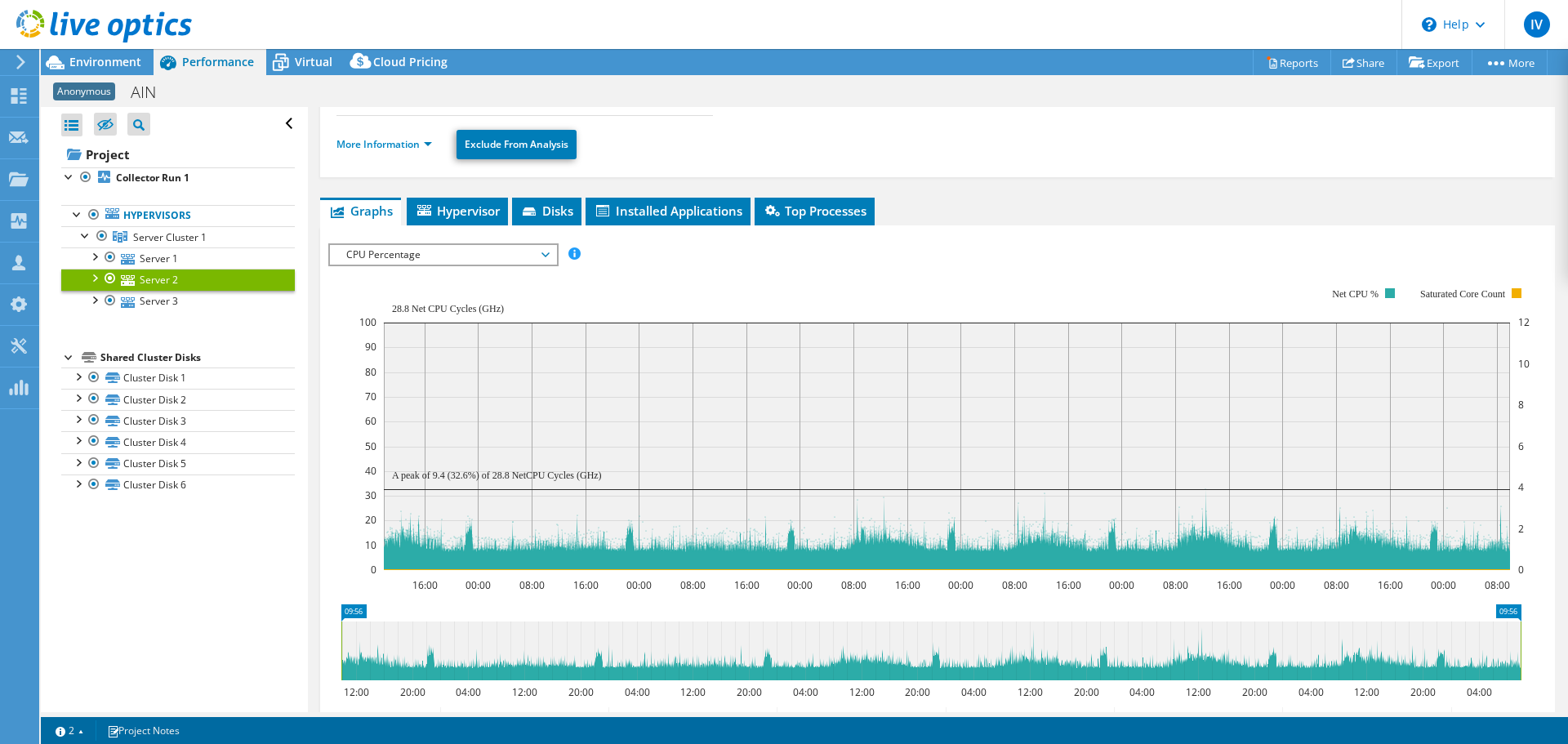 scroll, scrollTop: 123, scrollLeft: 0, axis: vertical 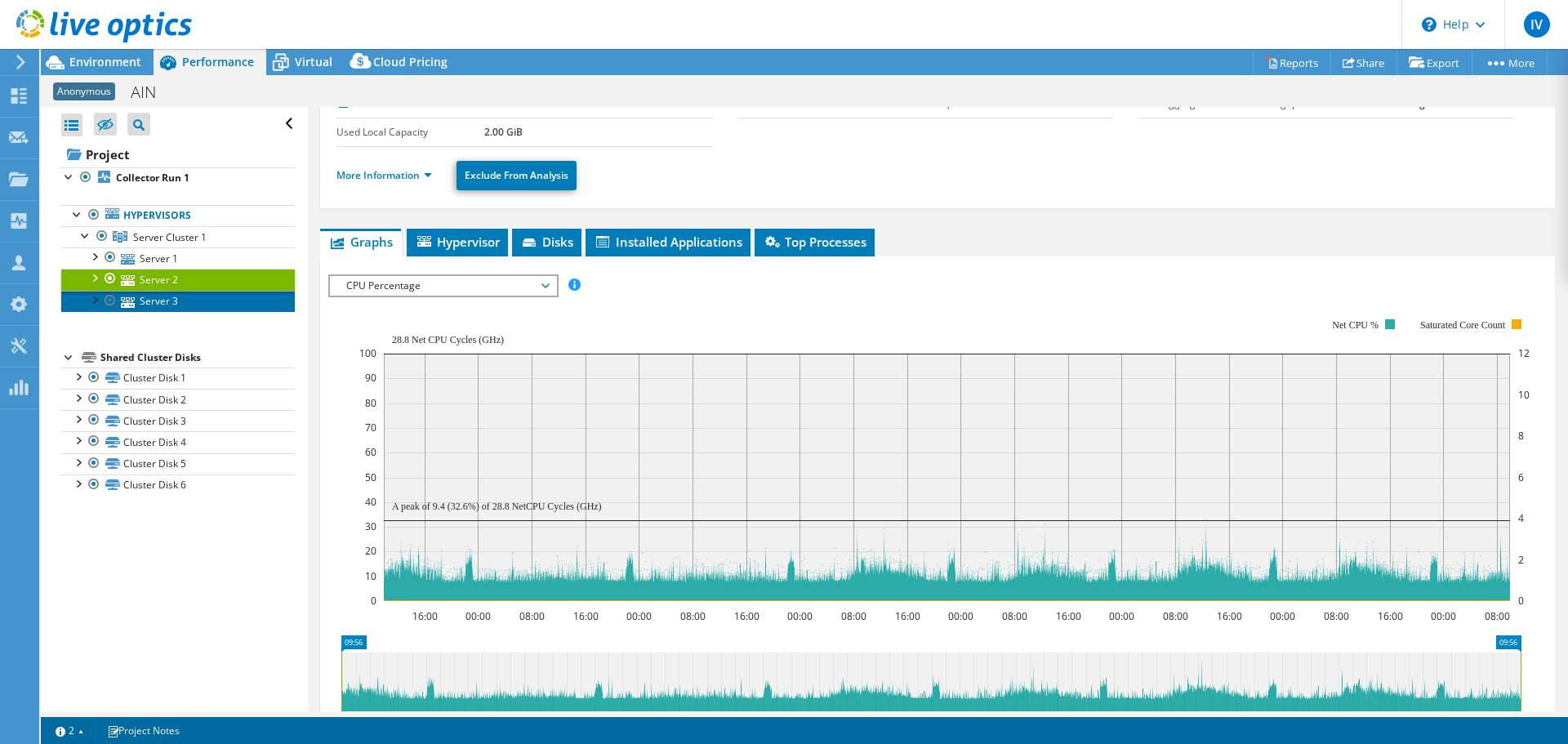 click on "Server 3" at bounding box center (178, 301) 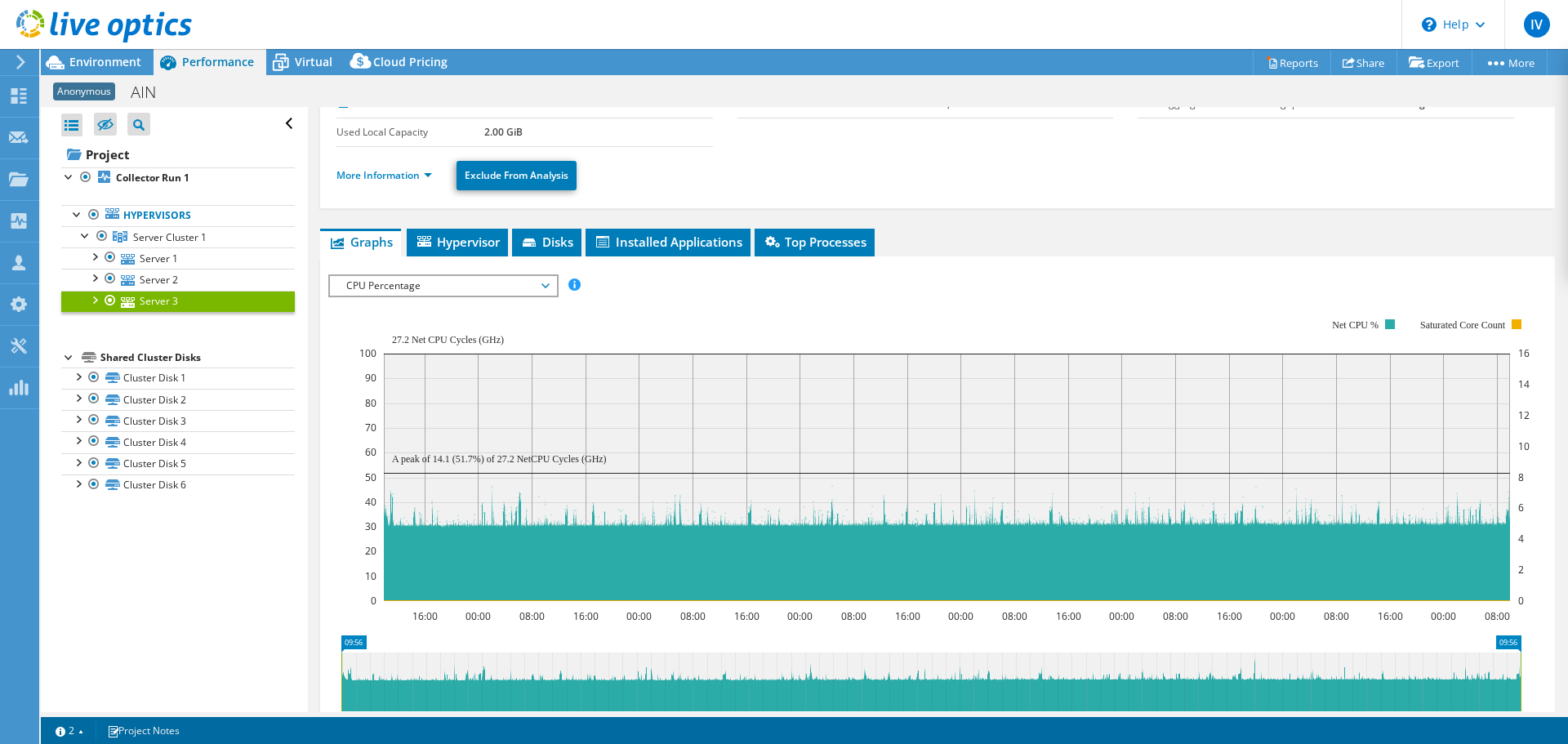 click on "More Information" at bounding box center [389, 176] 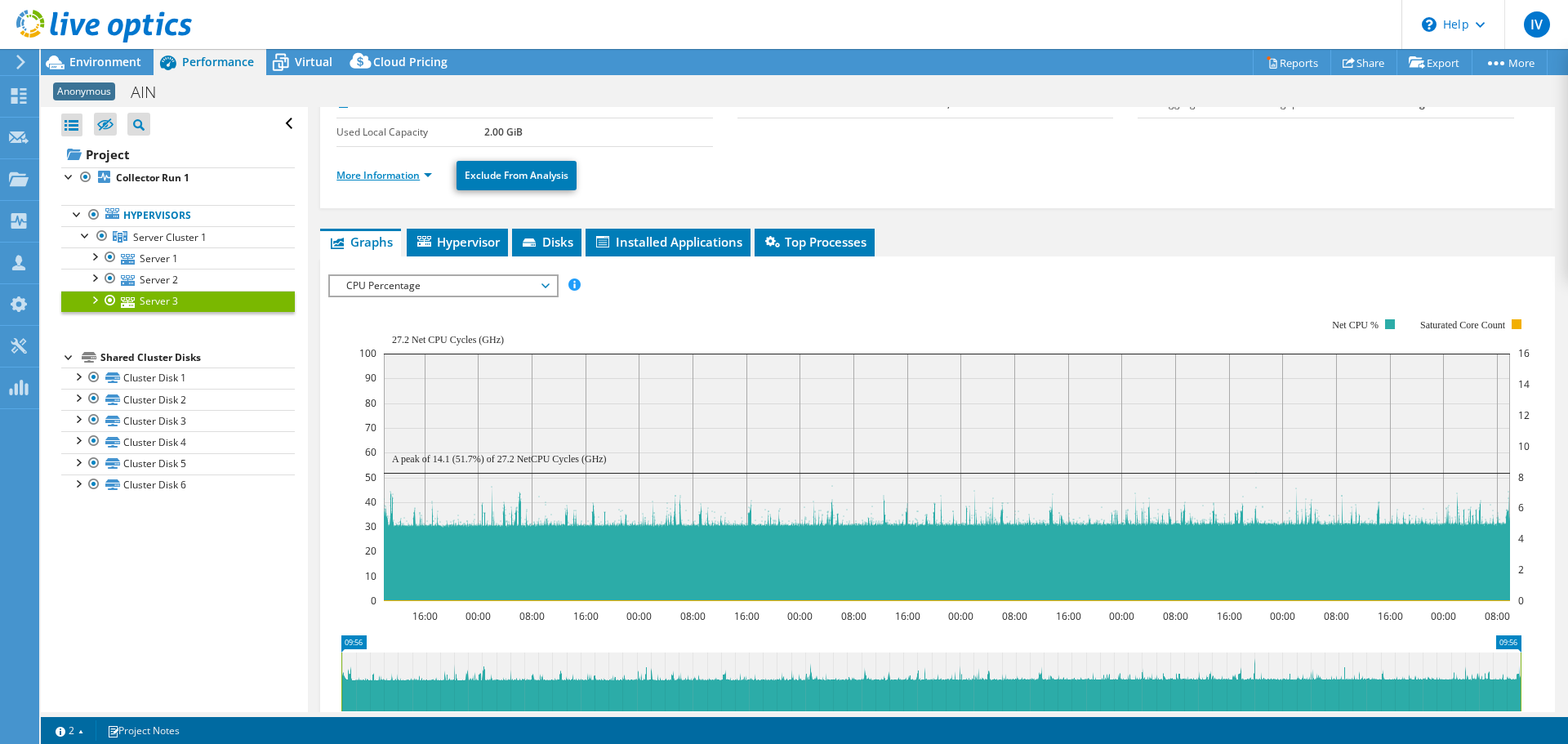 click on "More Information" at bounding box center [384, 175] 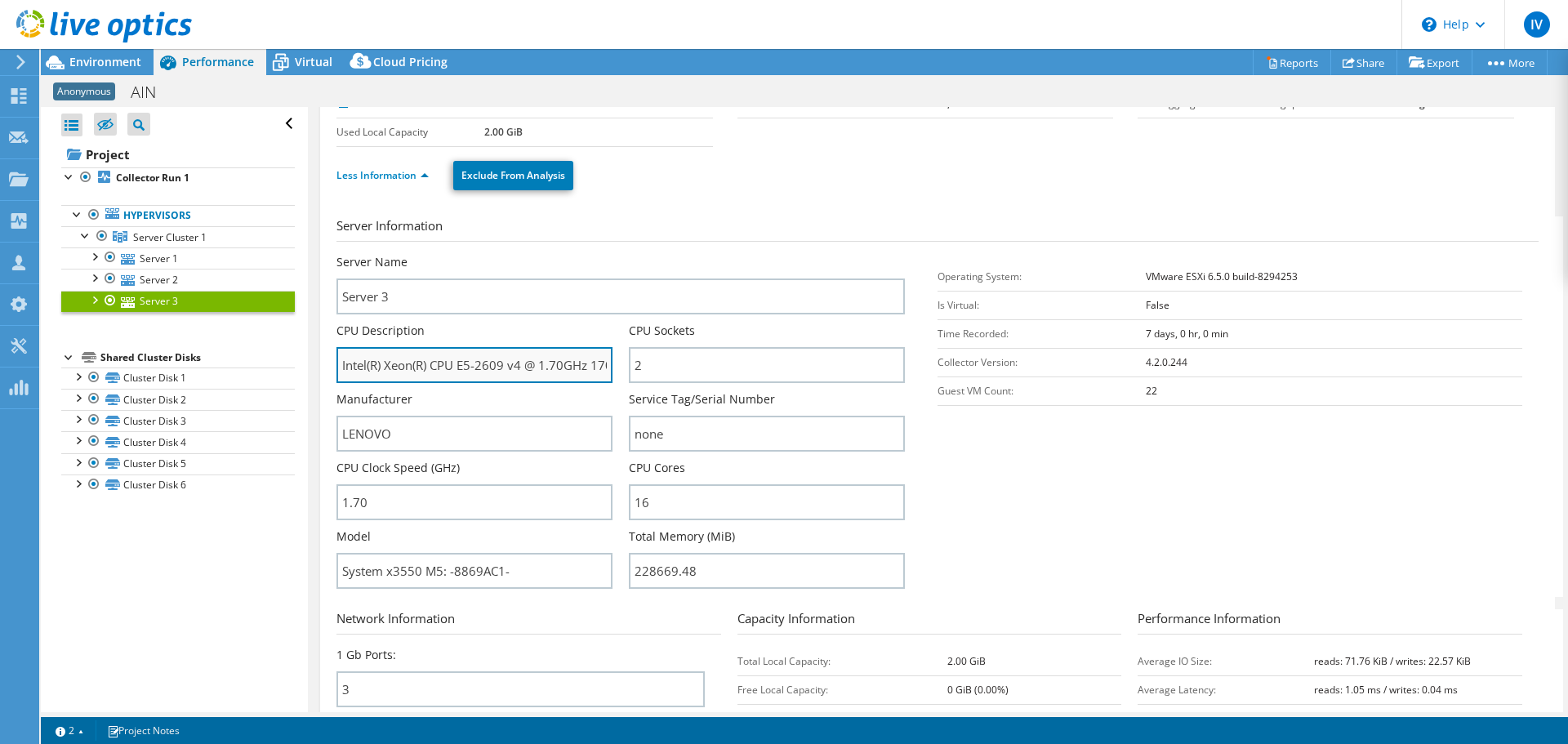 drag, startPoint x: 501, startPoint y: 365, endPoint x: 476, endPoint y: 367, distance: 25.079872 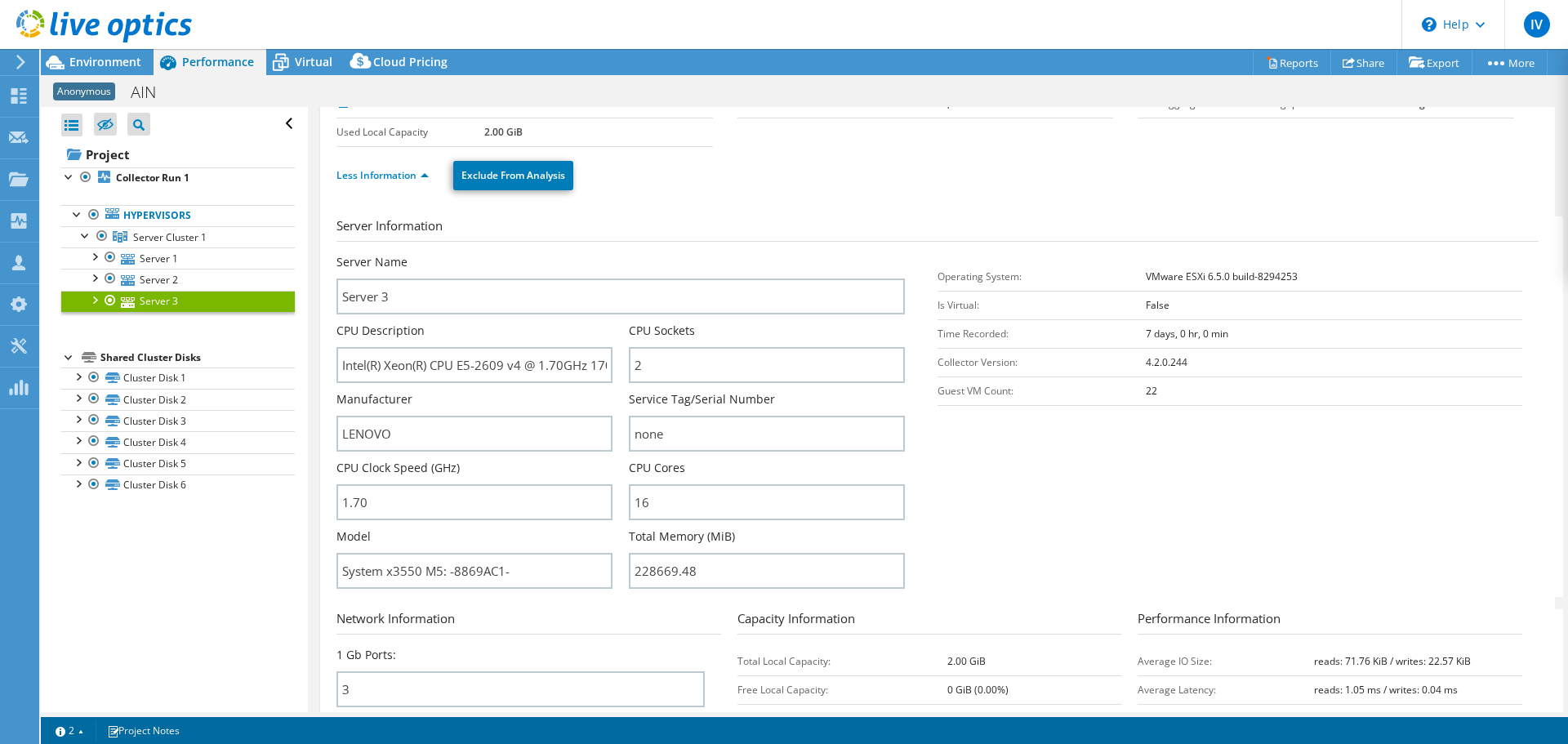 click on "Server Information" at bounding box center (938, 229) 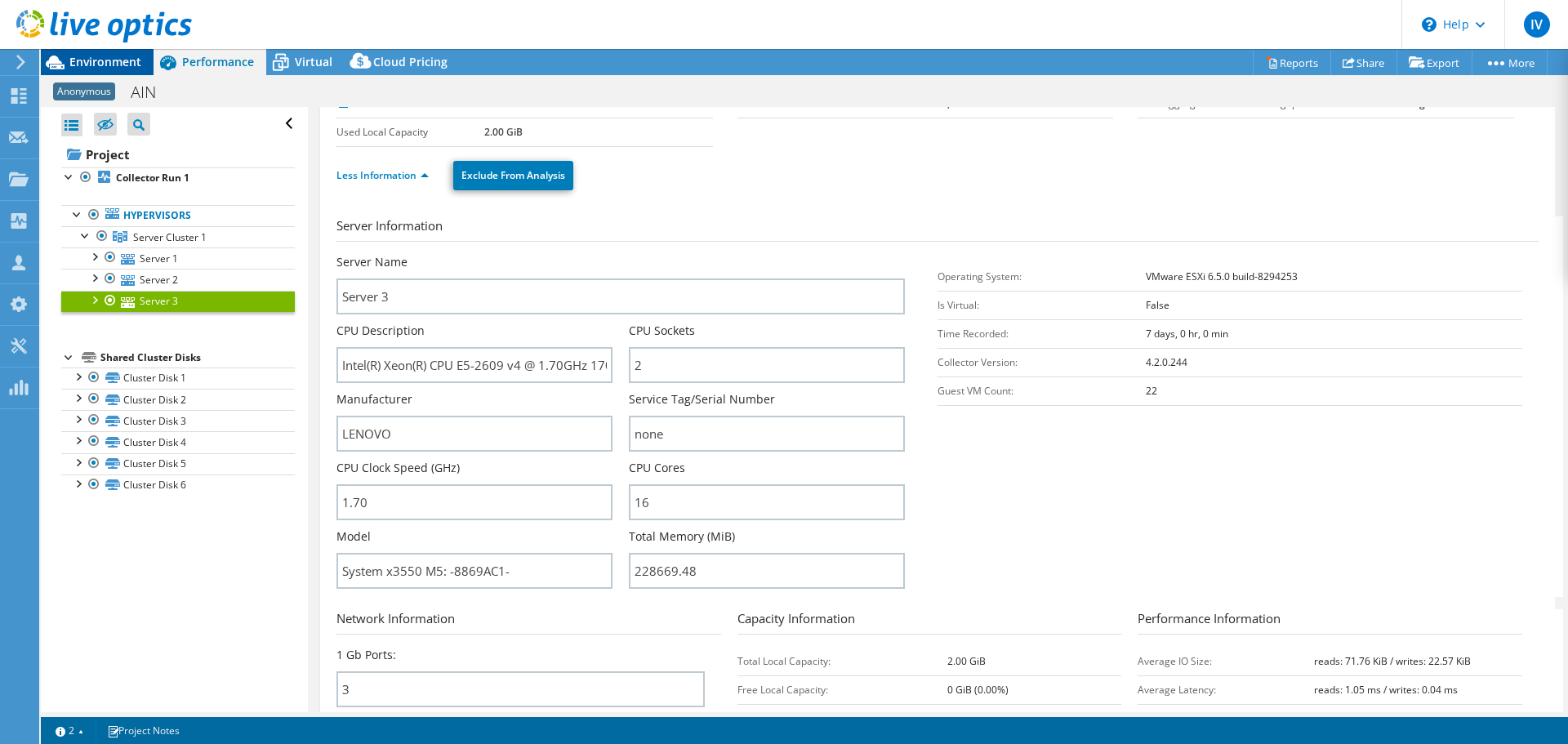 click on "Environment" at bounding box center (105, 61) 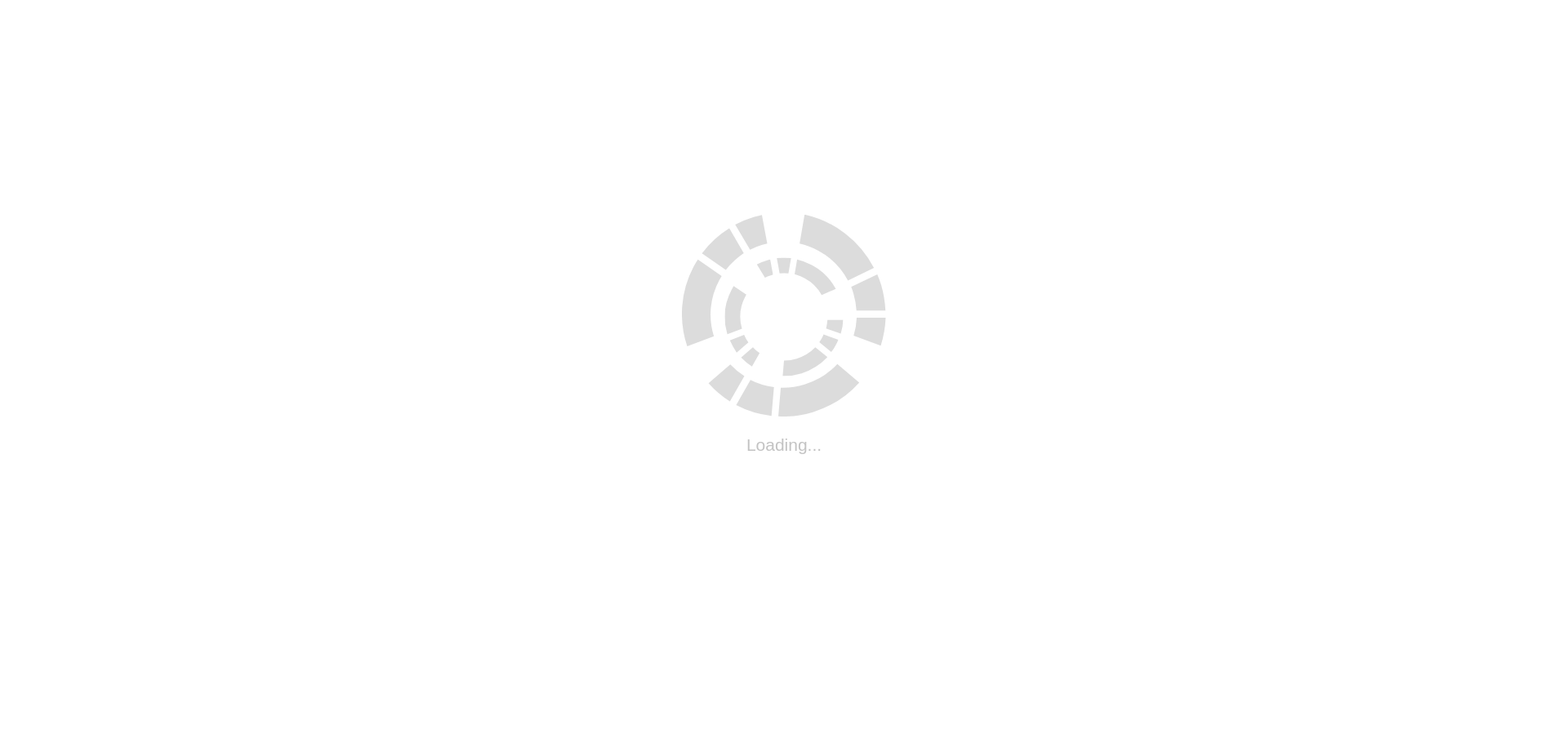 scroll, scrollTop: 0, scrollLeft: 0, axis: both 